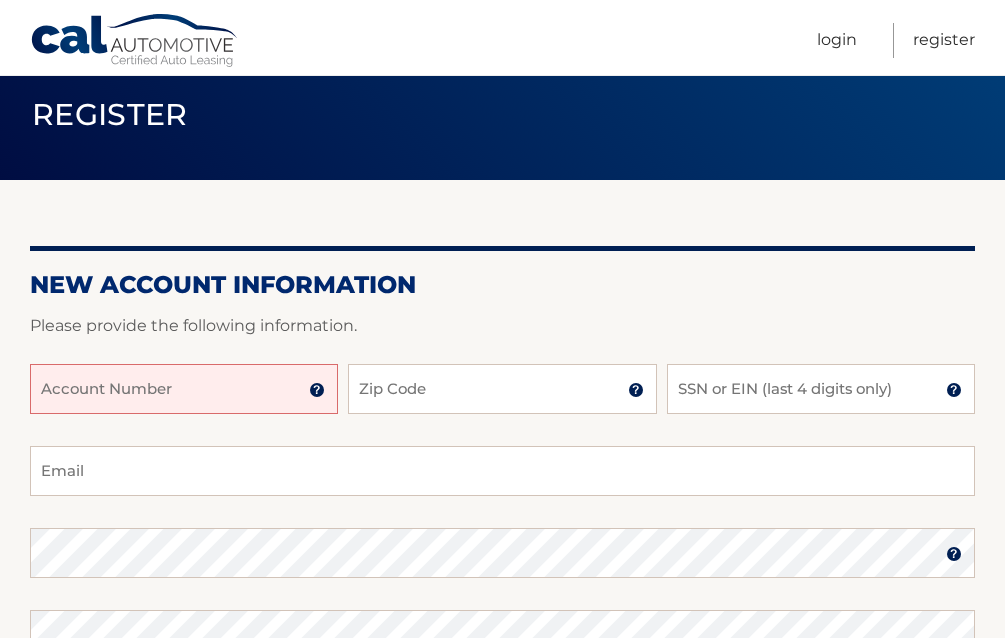 scroll, scrollTop: 100, scrollLeft: 0, axis: vertical 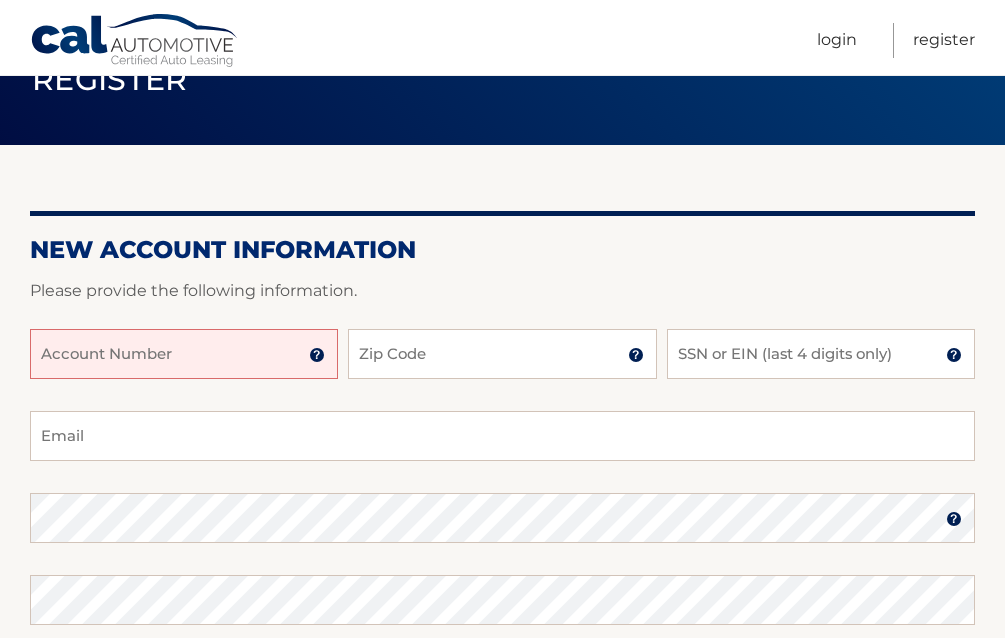 click on "Account Number" at bounding box center (184, 354) 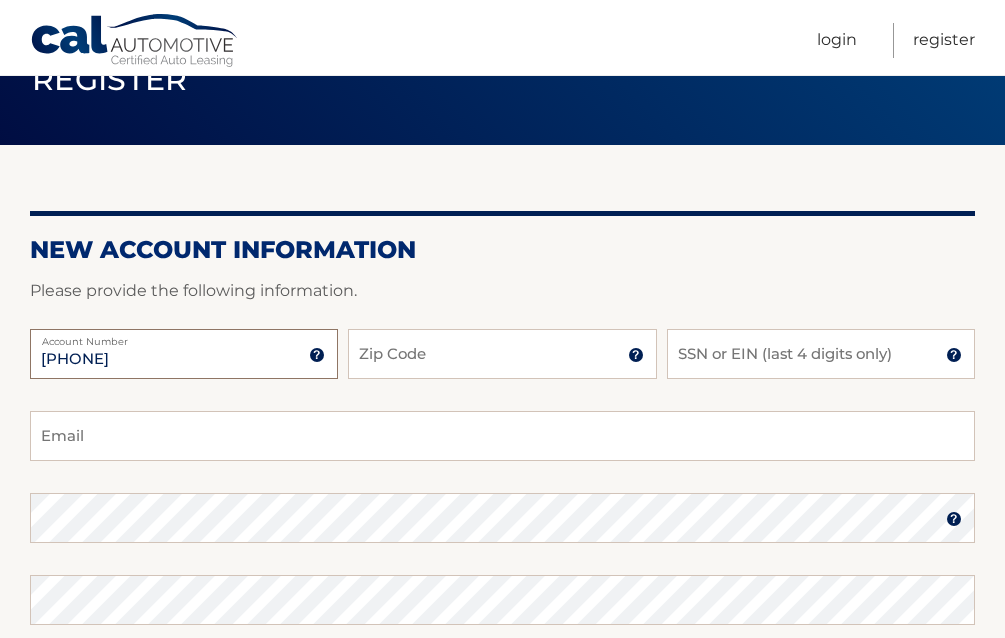 type on "[PHONE]" 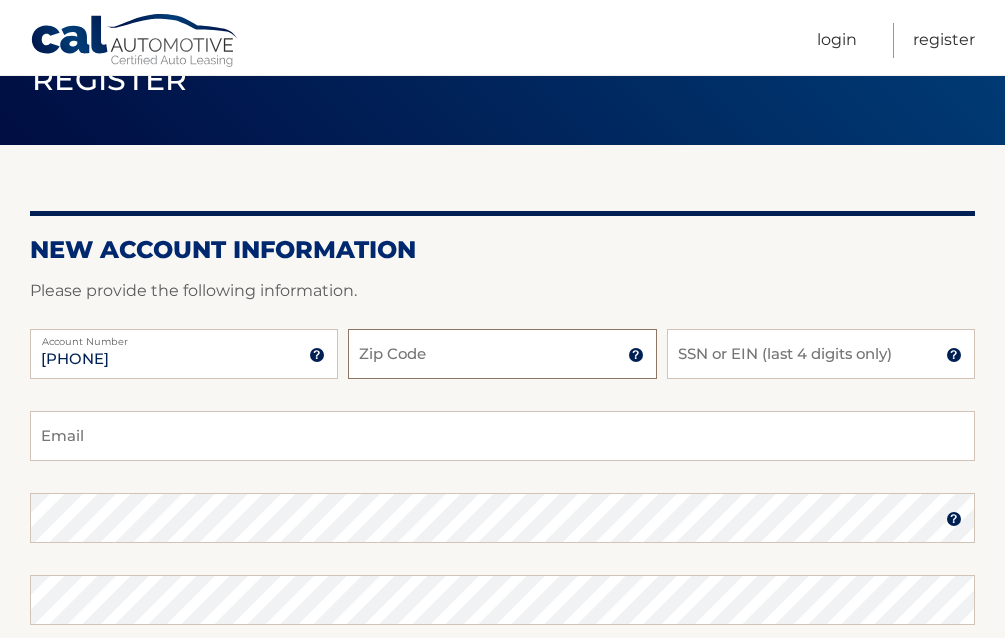 click on "Zip Code" at bounding box center (502, 354) 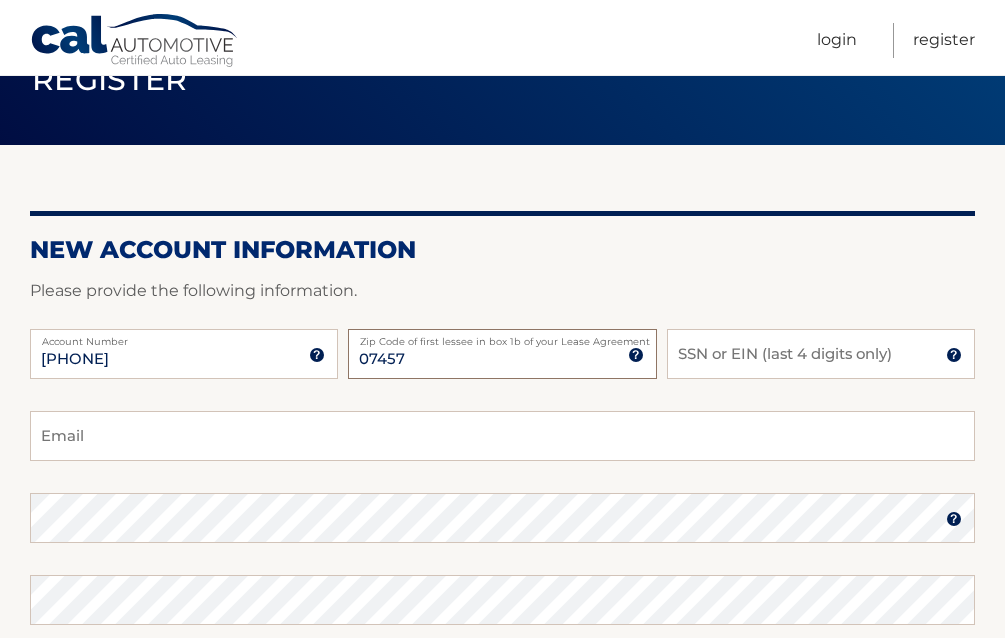type on "07457" 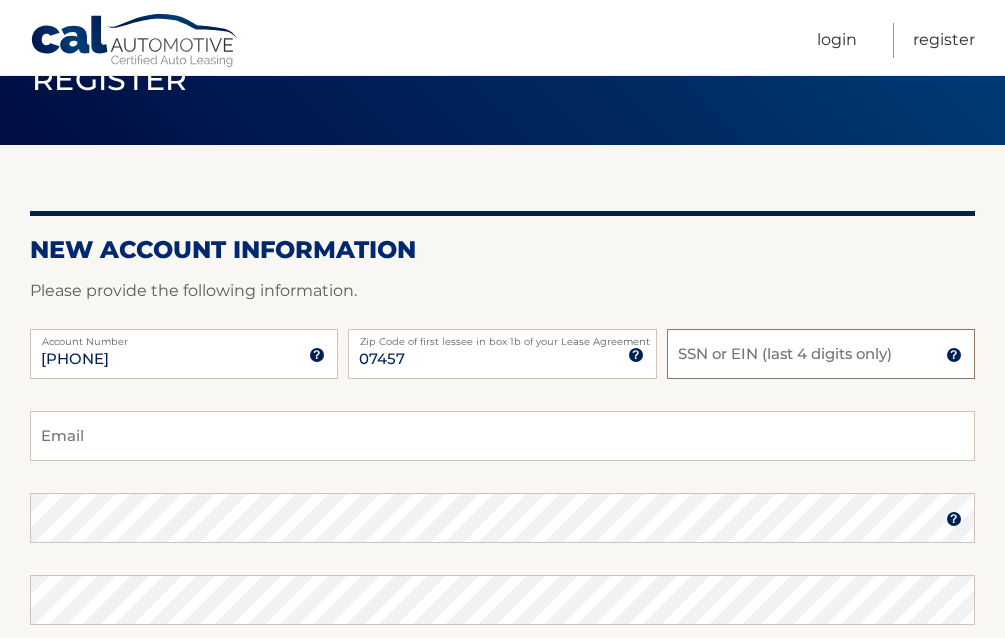 click on "SSN or EIN (last 4 digits only)" at bounding box center [821, 354] 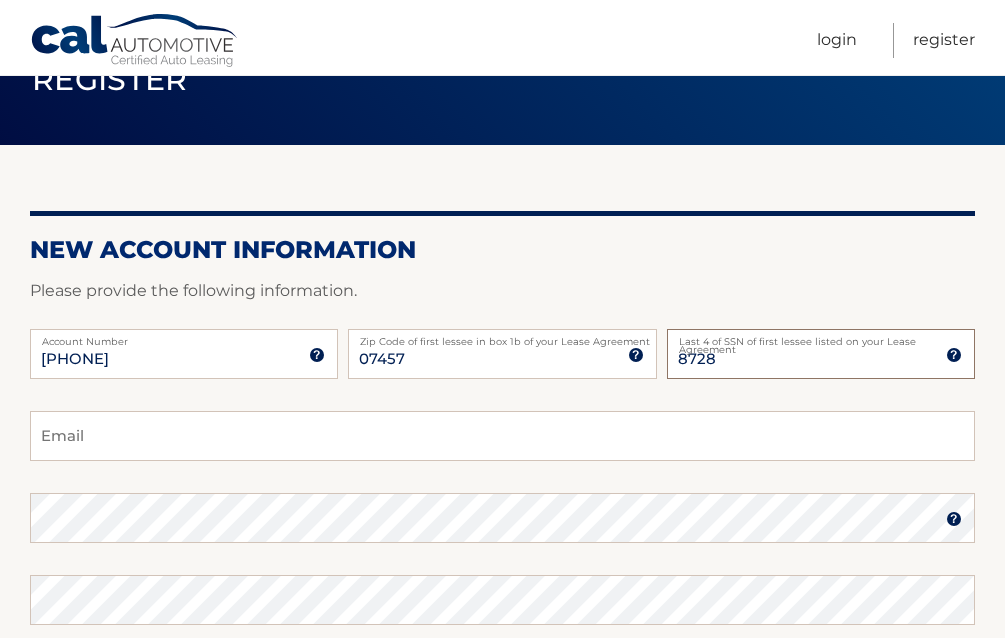 type on "8728" 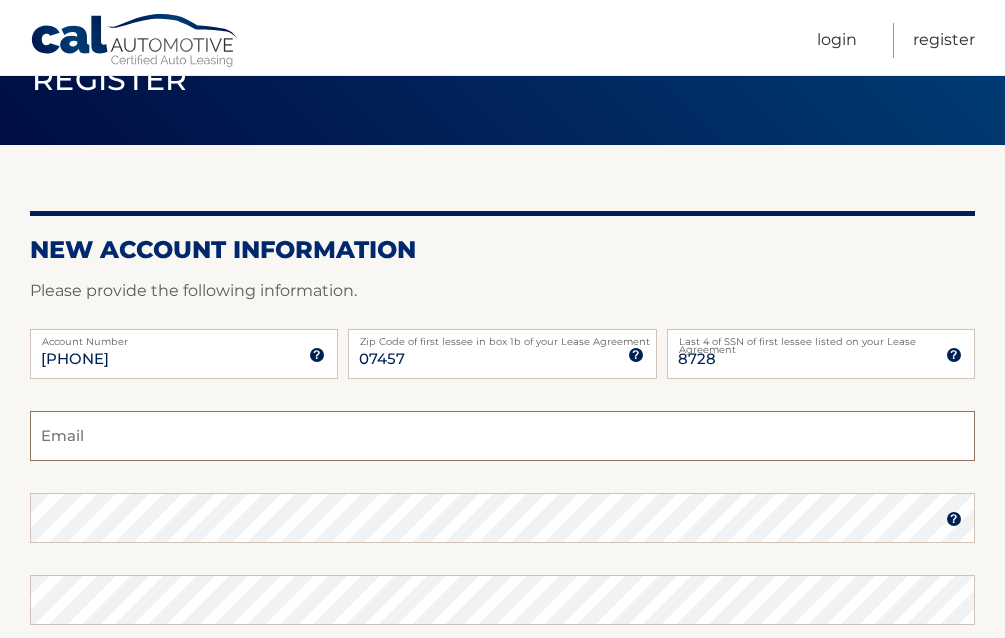 click on "Email" at bounding box center (502, 436) 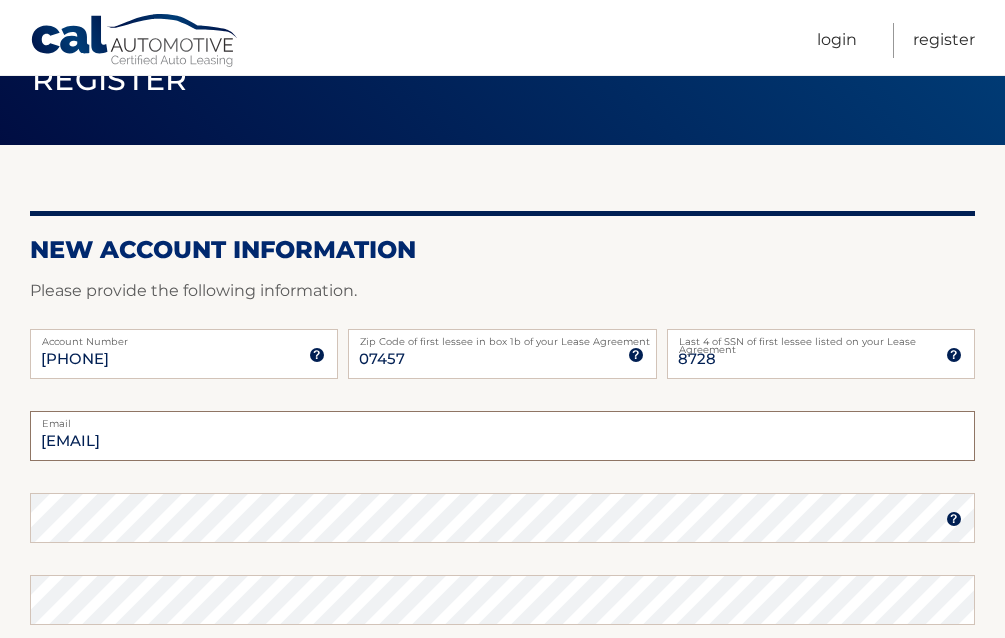 type on "dediotoma@hotmail.com" 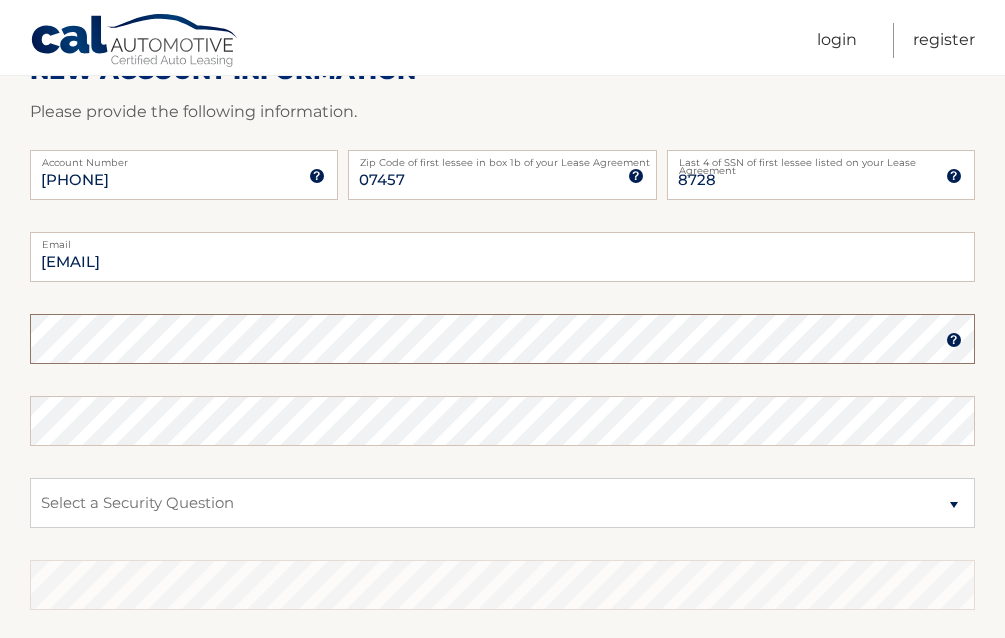 scroll, scrollTop: 300, scrollLeft: 0, axis: vertical 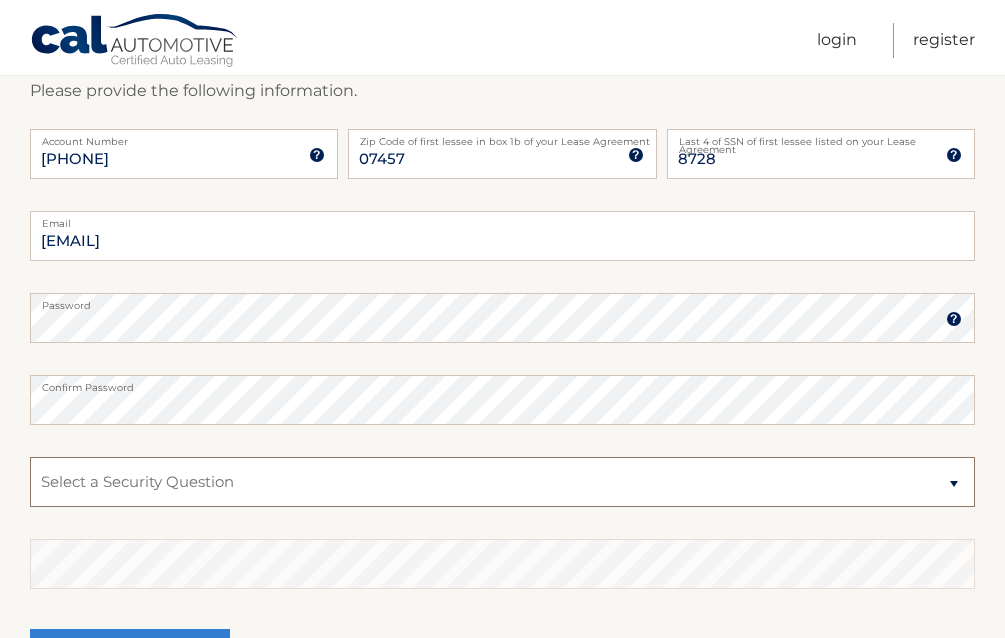 click on "Select a Security Question
What was the name of your elementary school?
What is your mother’s maiden name?
What street did you live on in the third grade?
In what city or town was your first job?
What was your childhood phone number including area code? (e.g., 000-000-0000)" at bounding box center (502, 482) 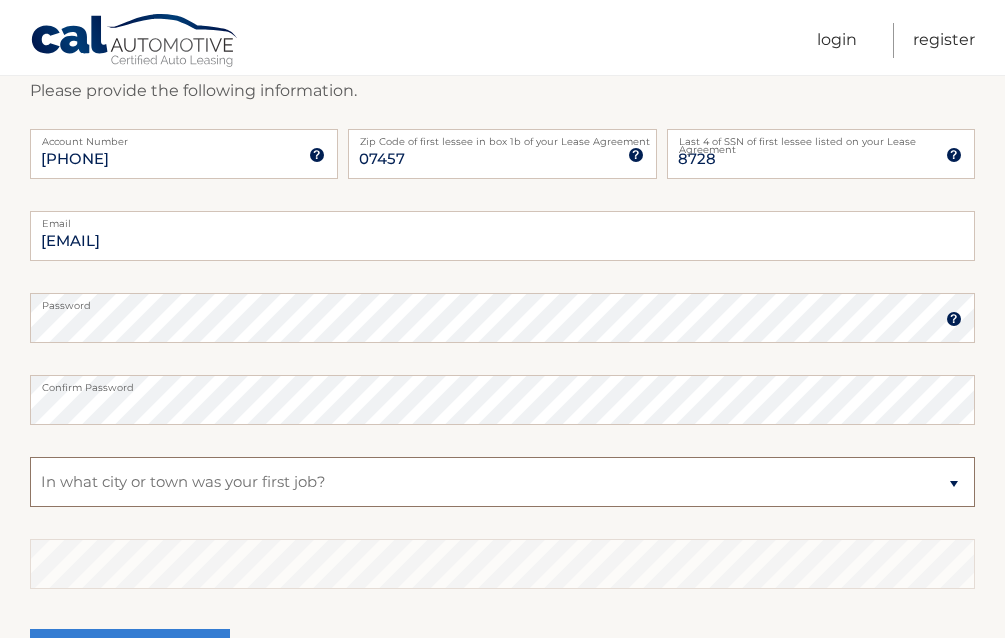 click on "Select a Security Question
What was the name of your elementary school?
What is your mother’s maiden name?
What street did you live on in the third grade?
In what city or town was your first job?
What was your childhood phone number including area code? (e.g., 000-000-0000)" at bounding box center [502, 482] 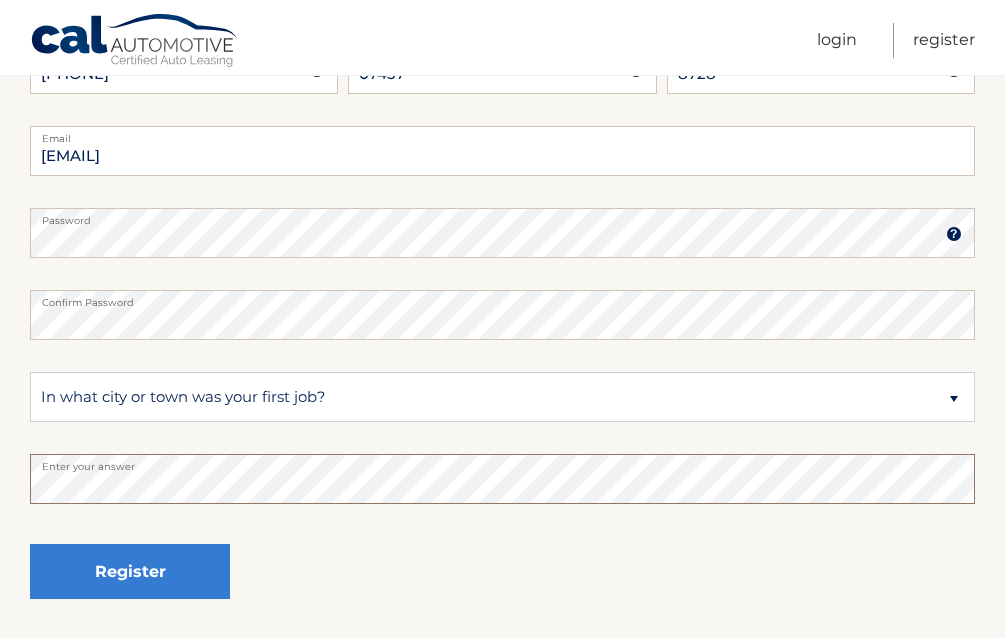 scroll, scrollTop: 500, scrollLeft: 0, axis: vertical 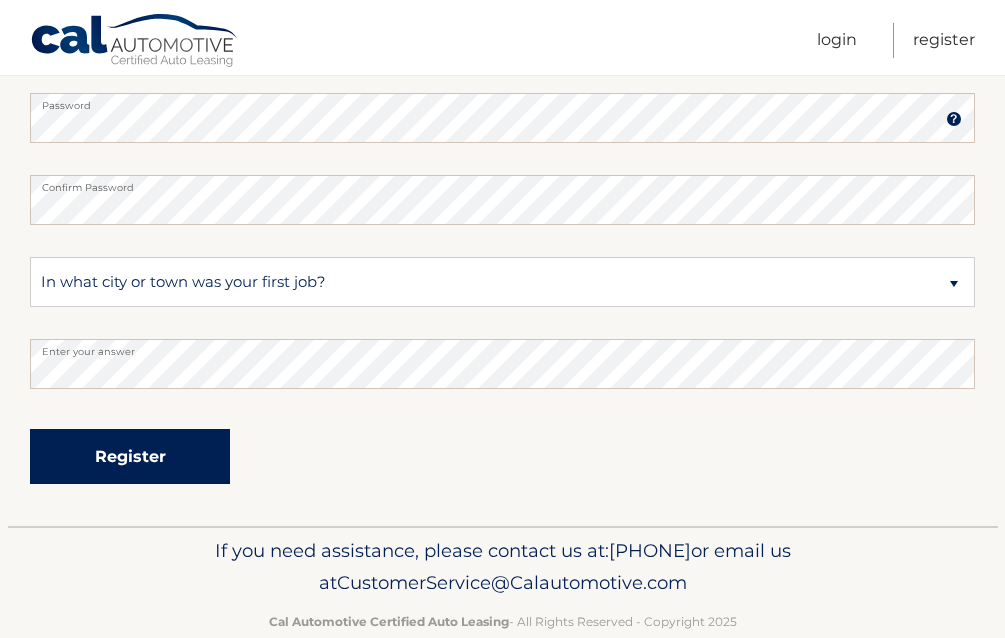 click on "Register" at bounding box center (130, 456) 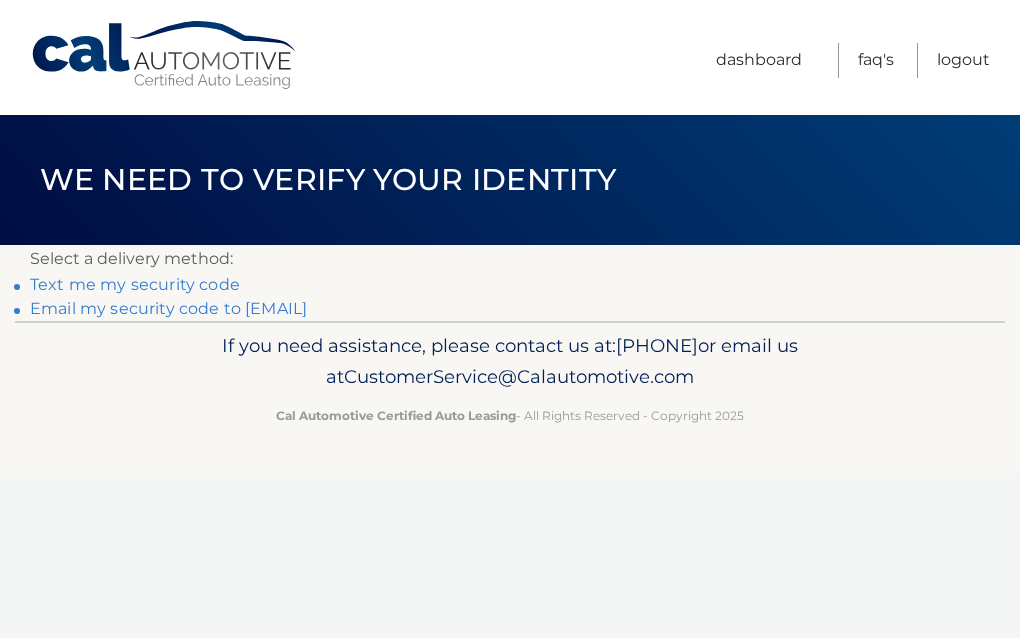 scroll, scrollTop: 0, scrollLeft: 0, axis: both 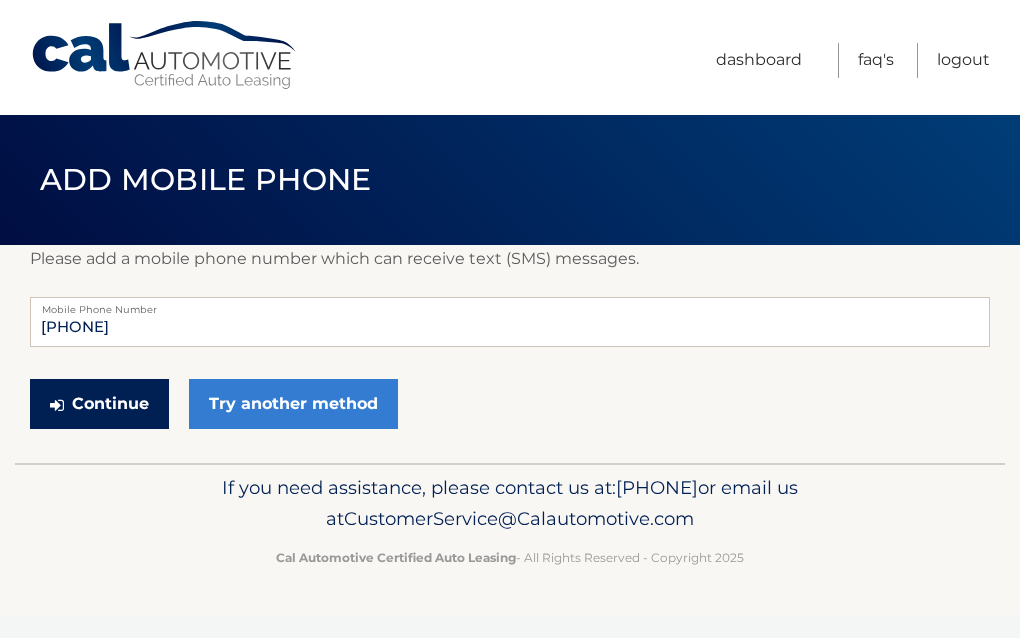 click on "Continue" at bounding box center (99, 404) 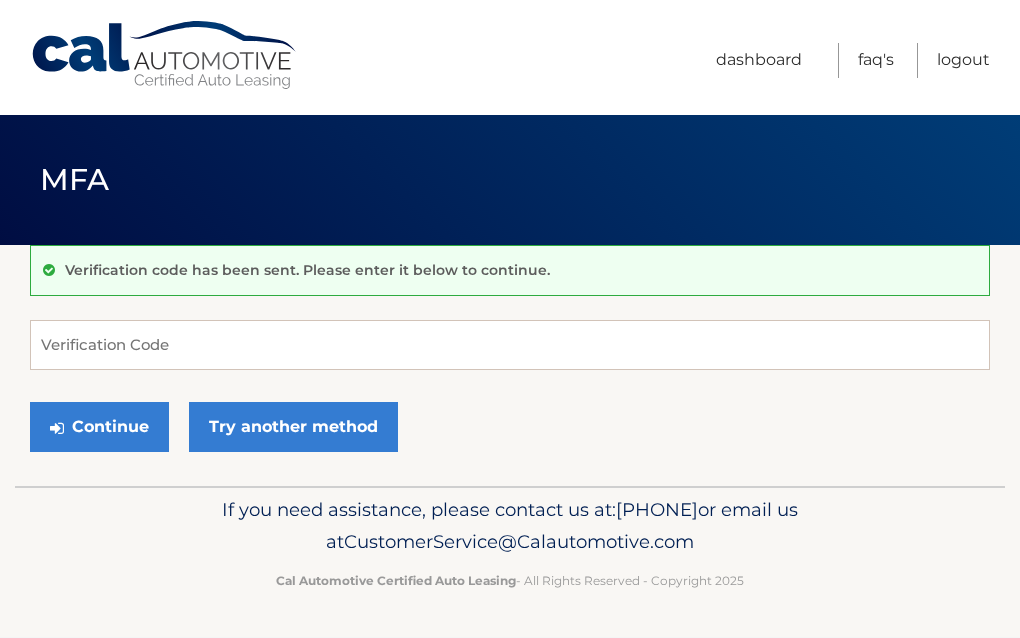 scroll, scrollTop: 0, scrollLeft: 0, axis: both 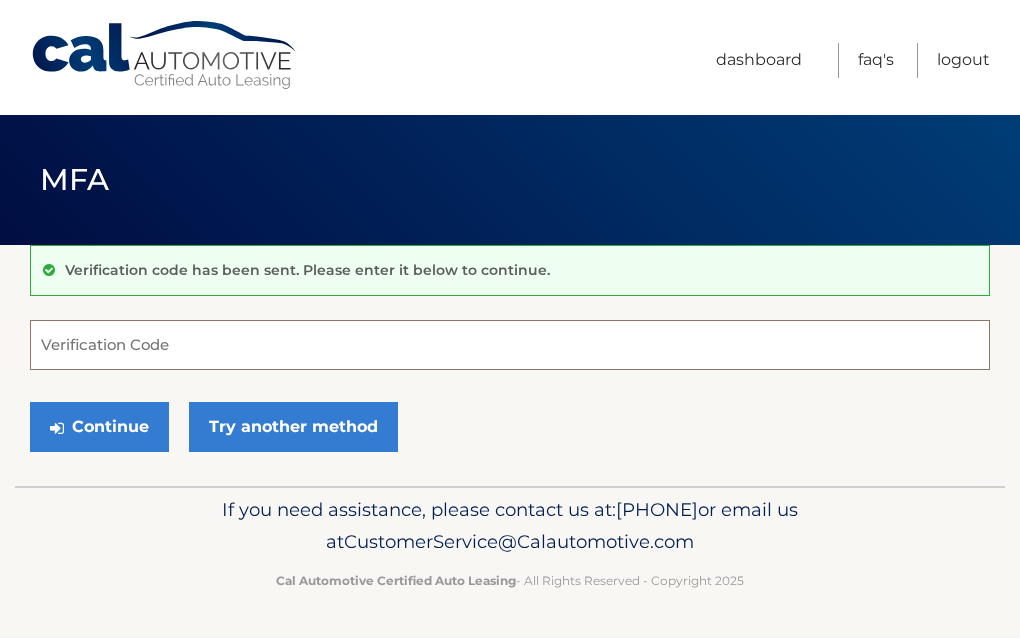 click on "Verification Code" at bounding box center [510, 345] 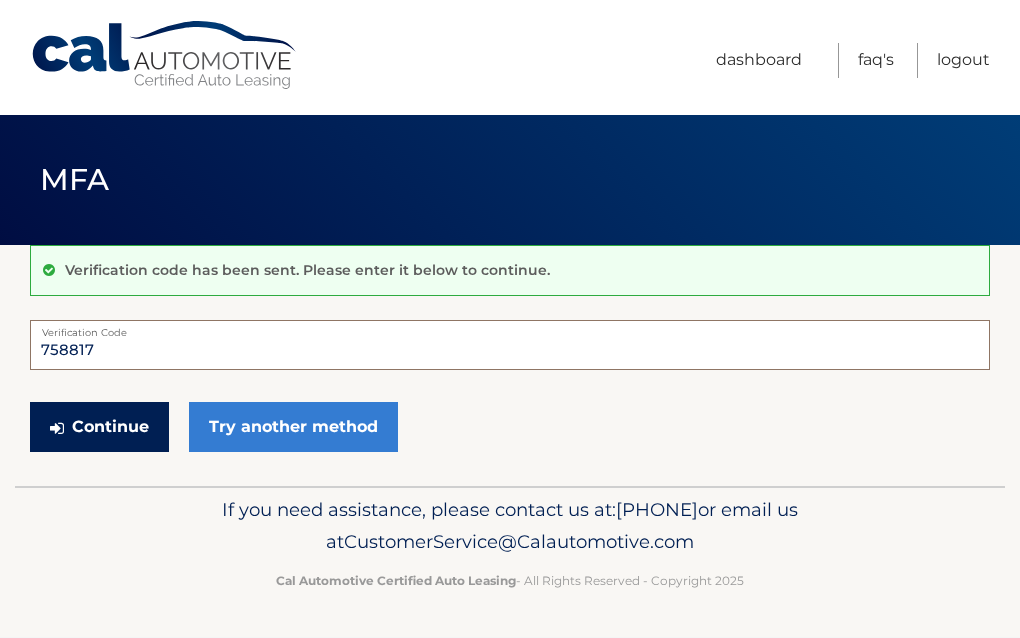 type on "758817" 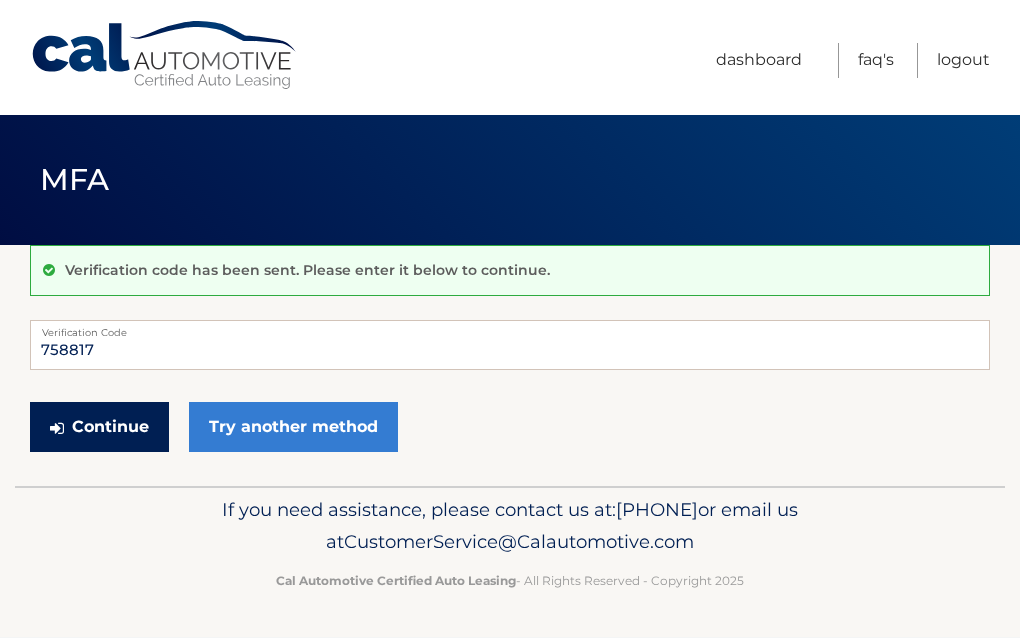 click on "Continue" at bounding box center [99, 427] 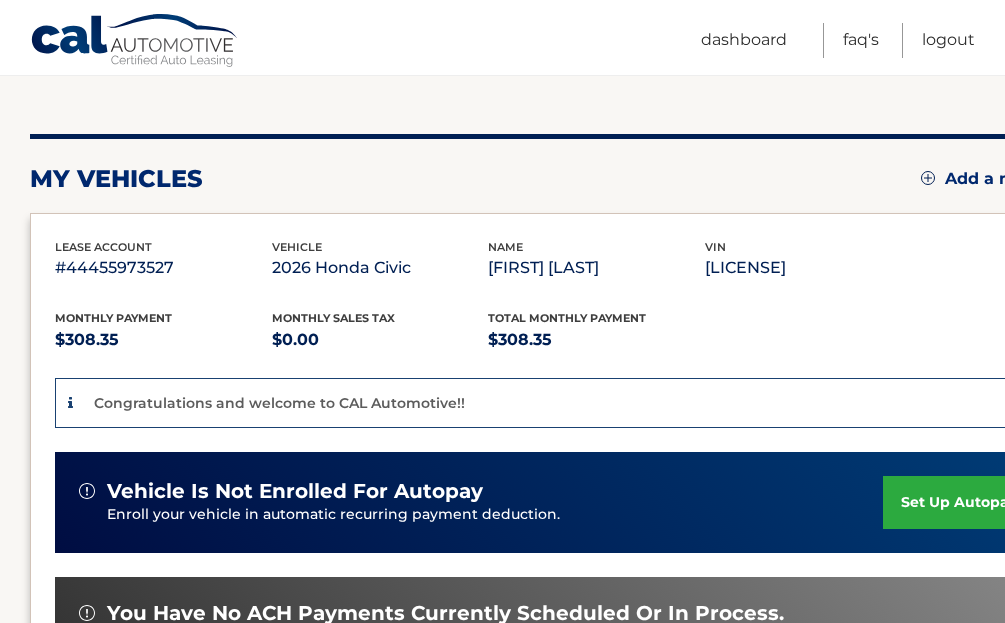 scroll, scrollTop: 200, scrollLeft: 0, axis: vertical 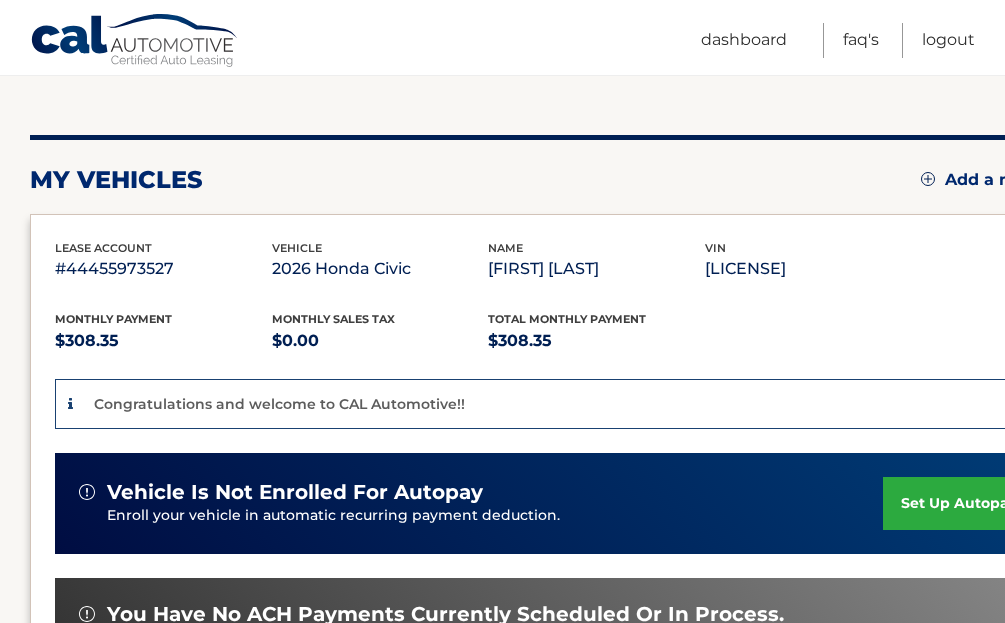click on "set up autopay" at bounding box center (959, 503) 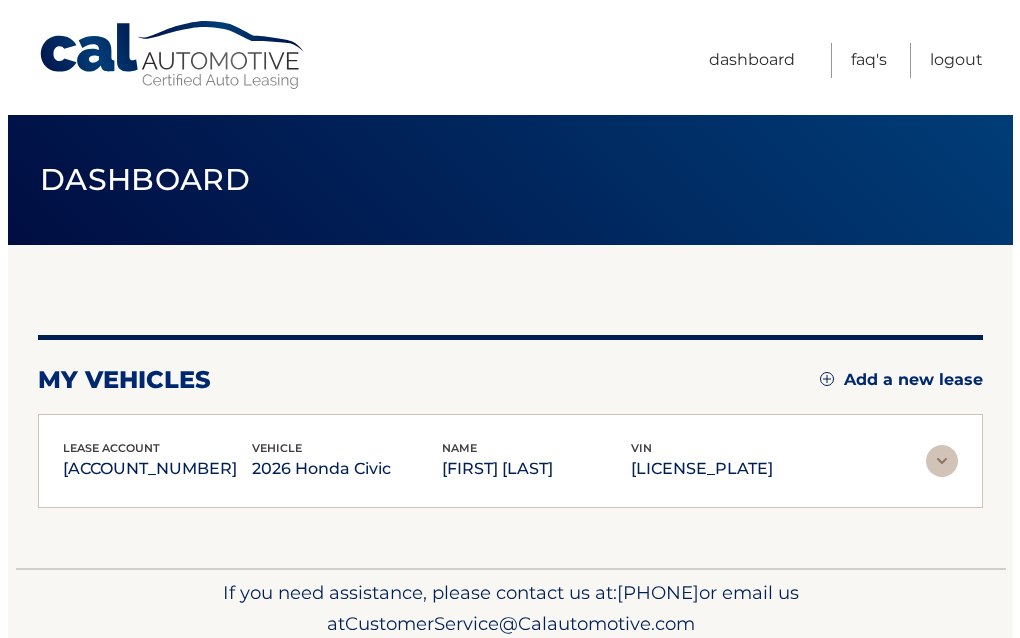 scroll, scrollTop: 0, scrollLeft: 0, axis: both 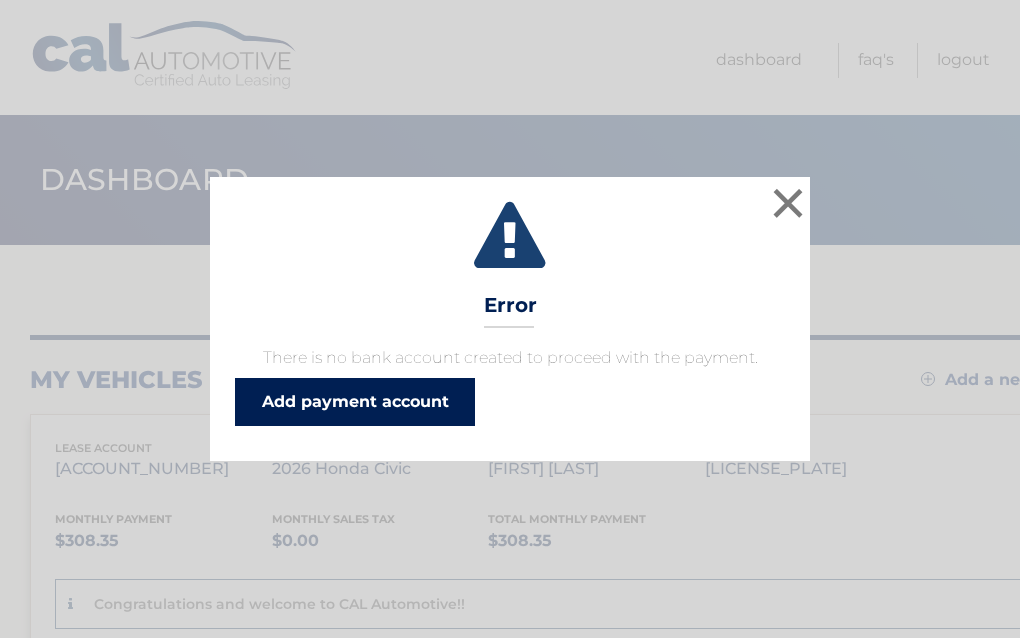click on "Add payment account" at bounding box center [355, 402] 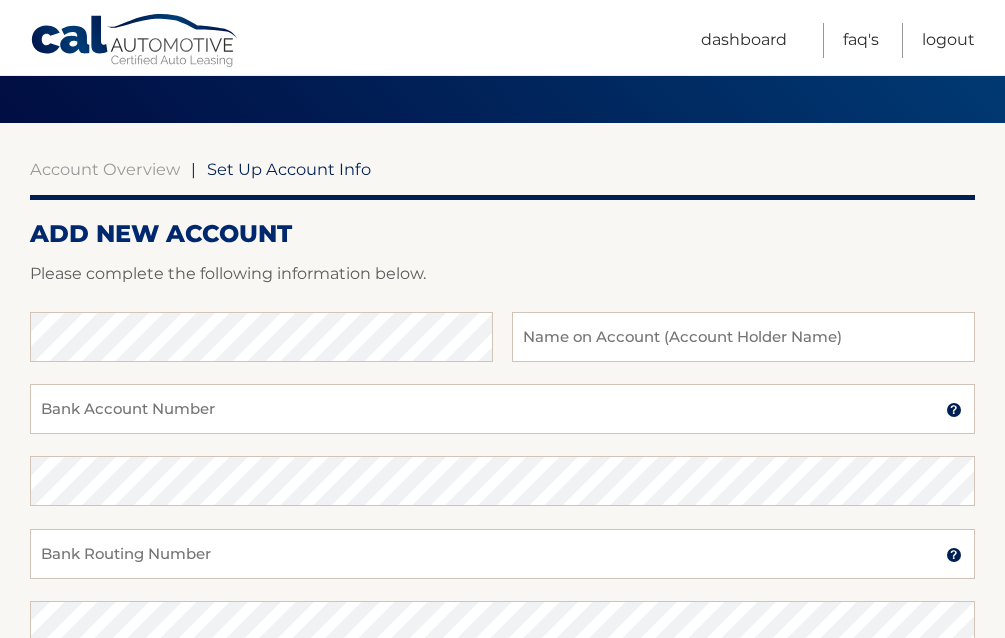scroll, scrollTop: 222, scrollLeft: 0, axis: vertical 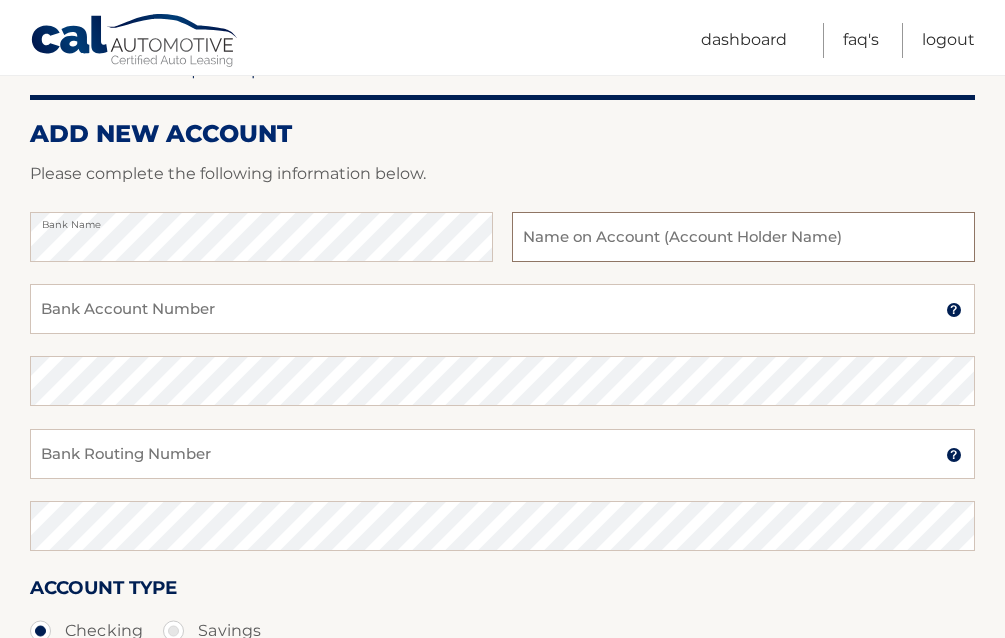 click at bounding box center (743, 237) 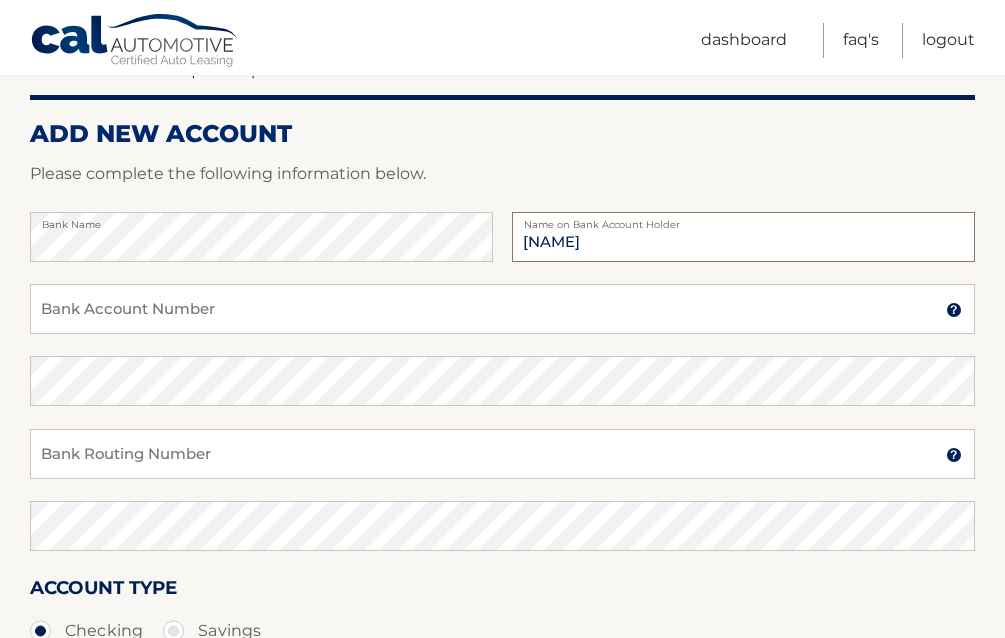 type on "Toma E. Dedio" 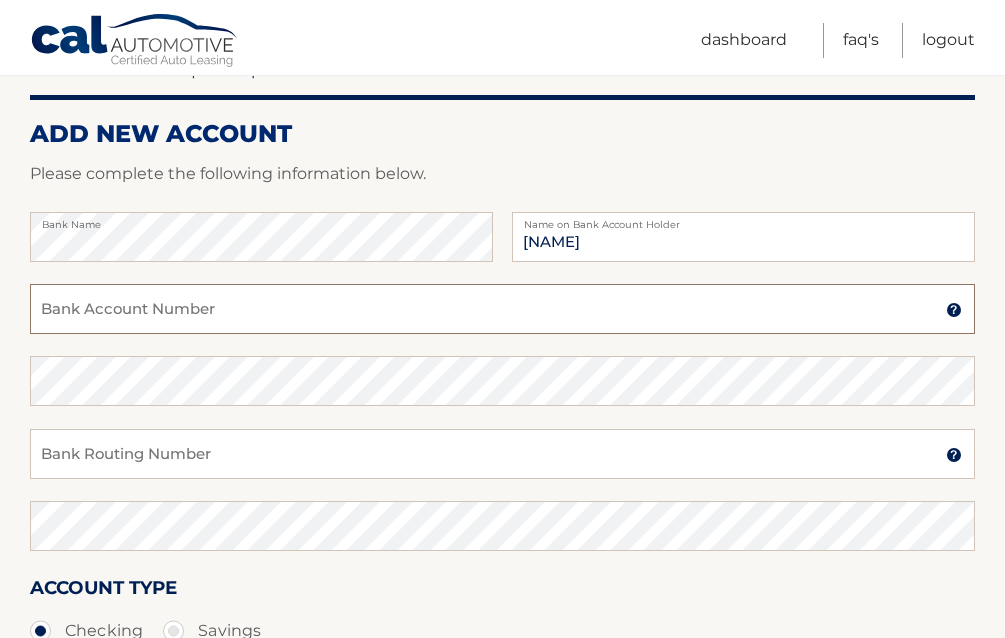 click on "Bank Account Number" at bounding box center [502, 309] 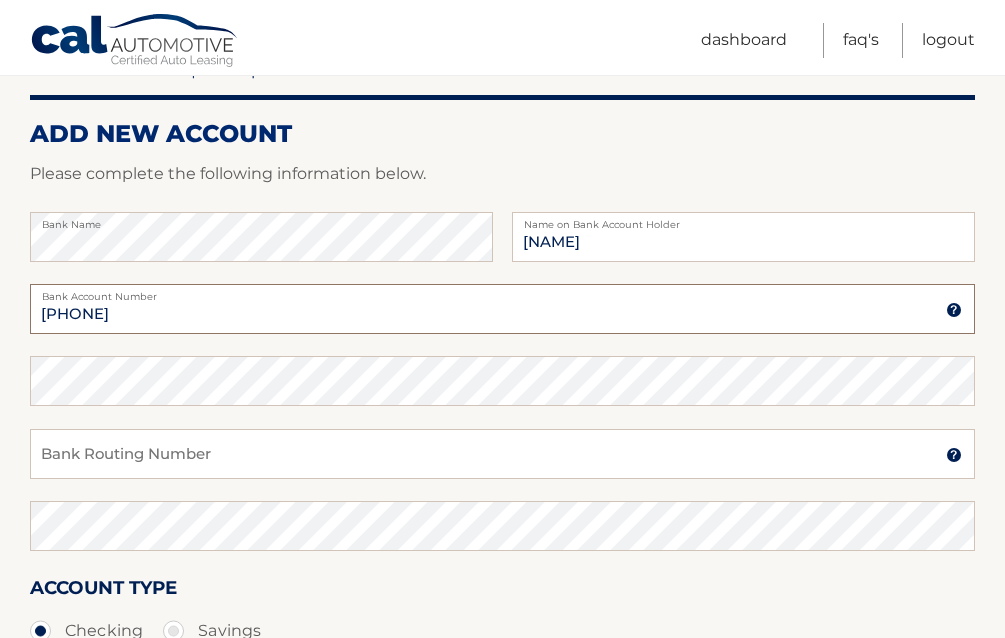 click on "7050595700" at bounding box center [502, 309] 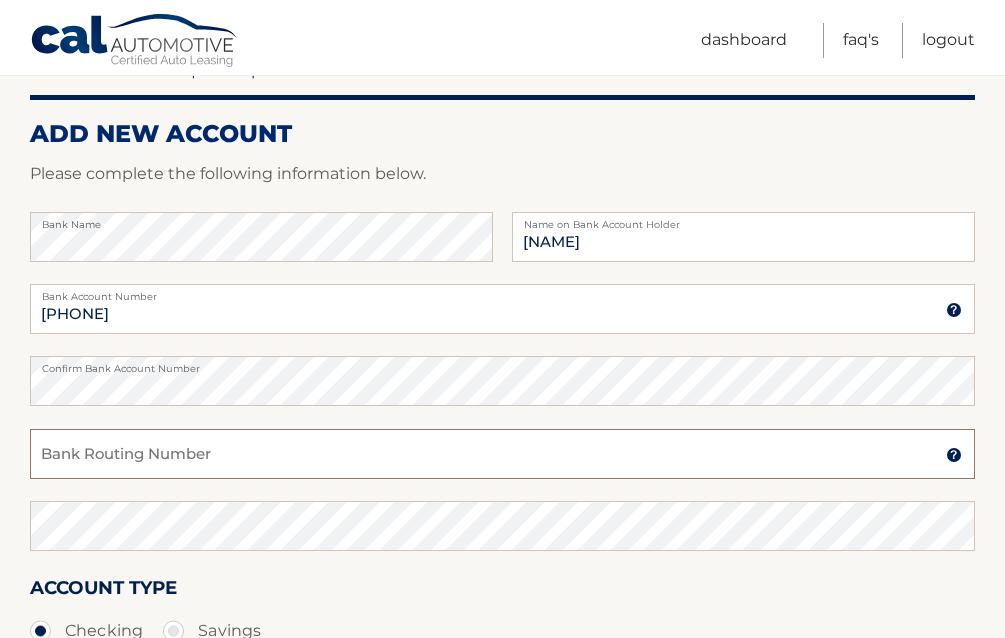 click on "Bank Routing Number" at bounding box center (502, 454) 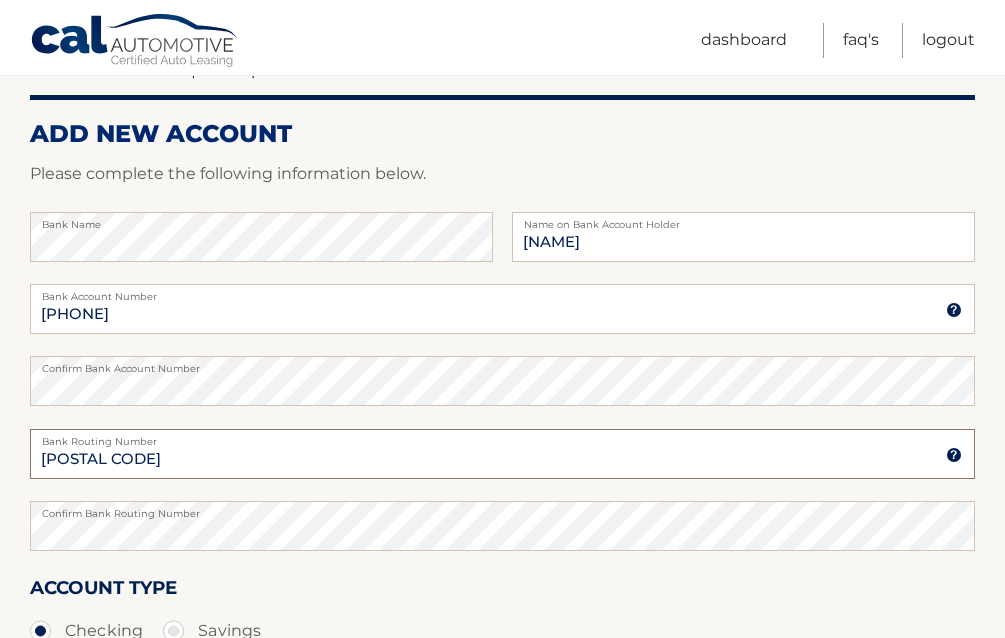 click on "03117611" at bounding box center [502, 454] 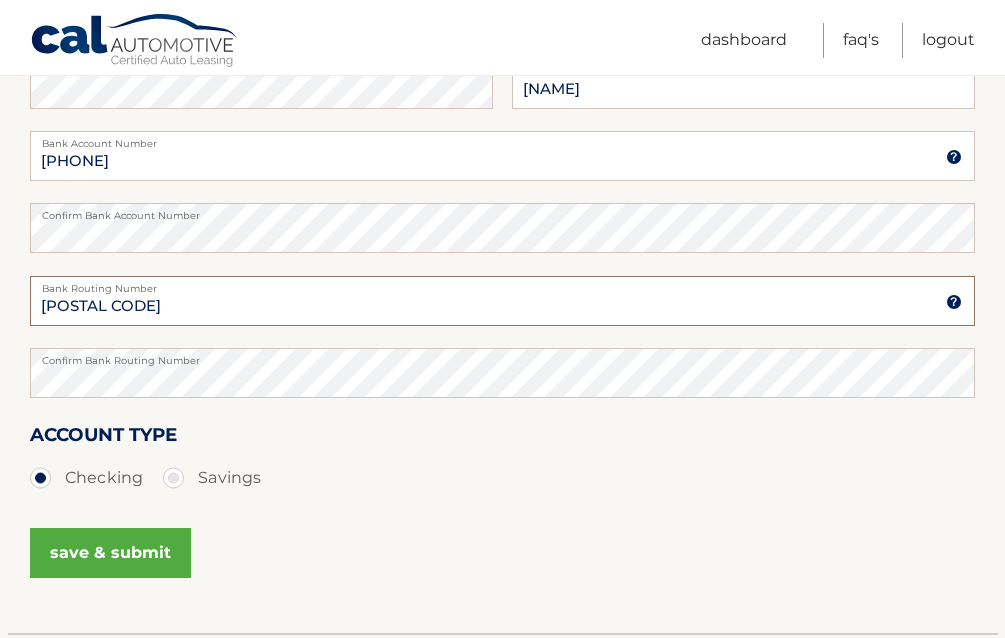 scroll, scrollTop: 422, scrollLeft: 0, axis: vertical 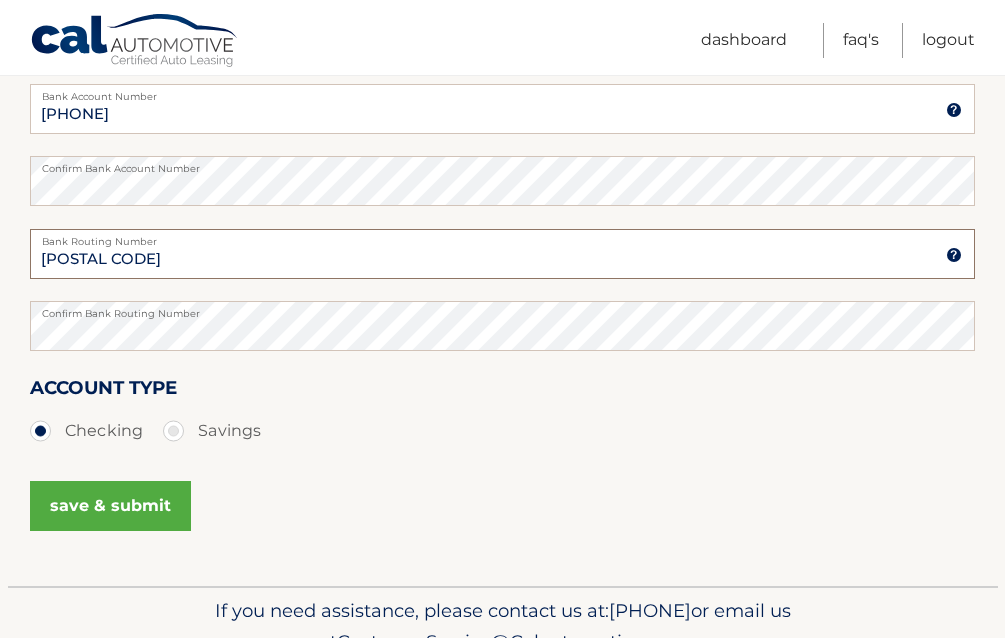 type on "031176110" 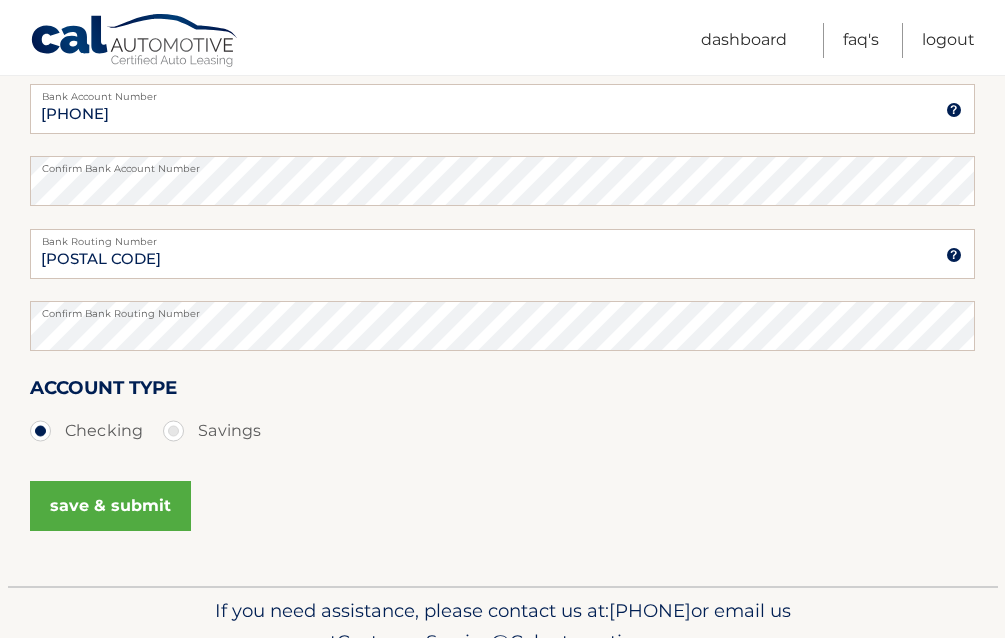click on "save & submit" at bounding box center (110, 506) 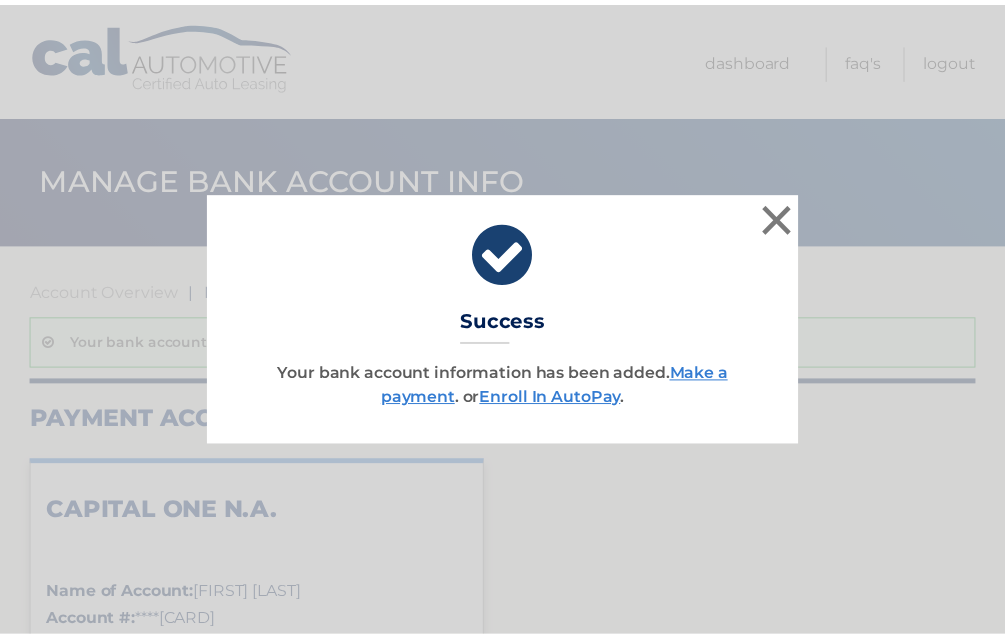 scroll, scrollTop: 0, scrollLeft: 0, axis: both 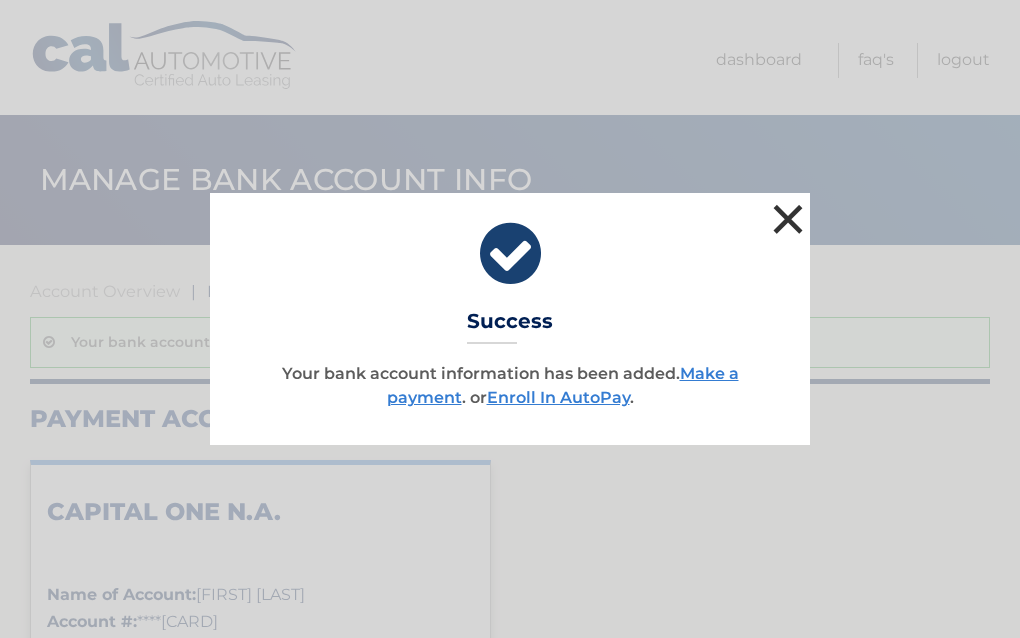 click on "×" at bounding box center [788, 219] 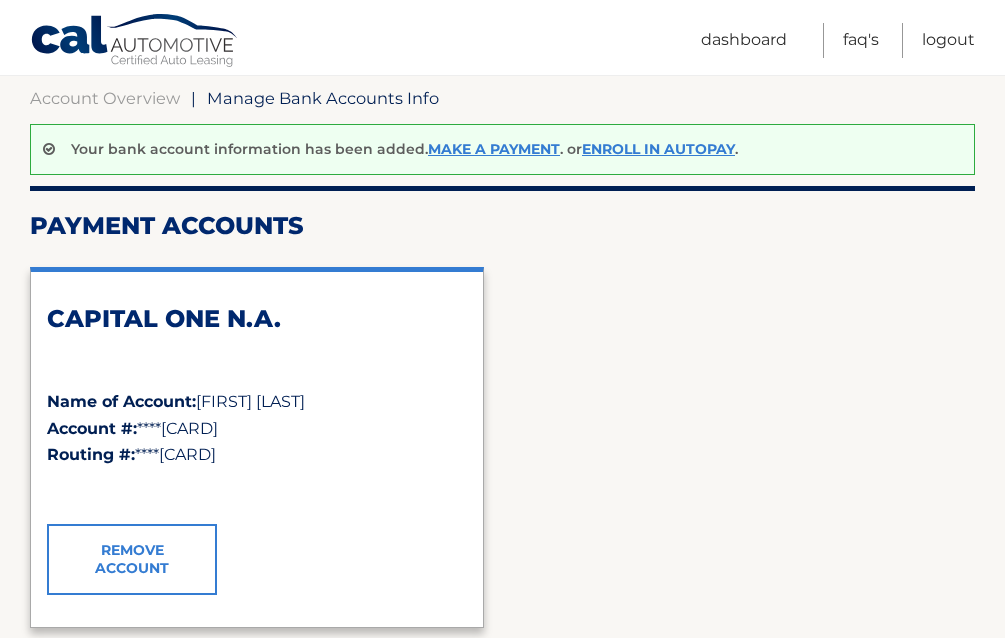 scroll, scrollTop: 0, scrollLeft: 0, axis: both 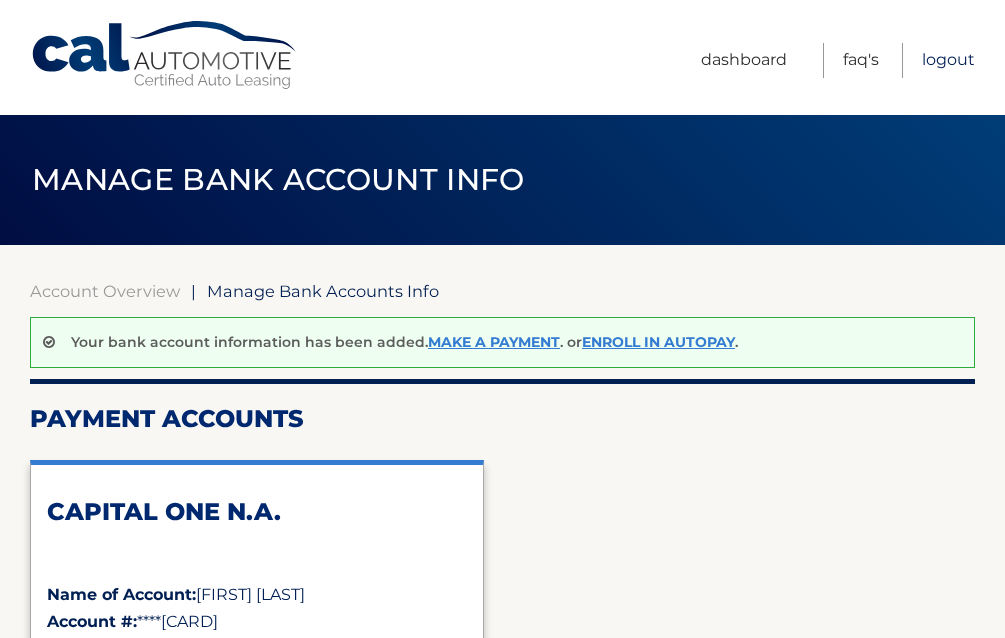 click on "Logout" at bounding box center (948, 60) 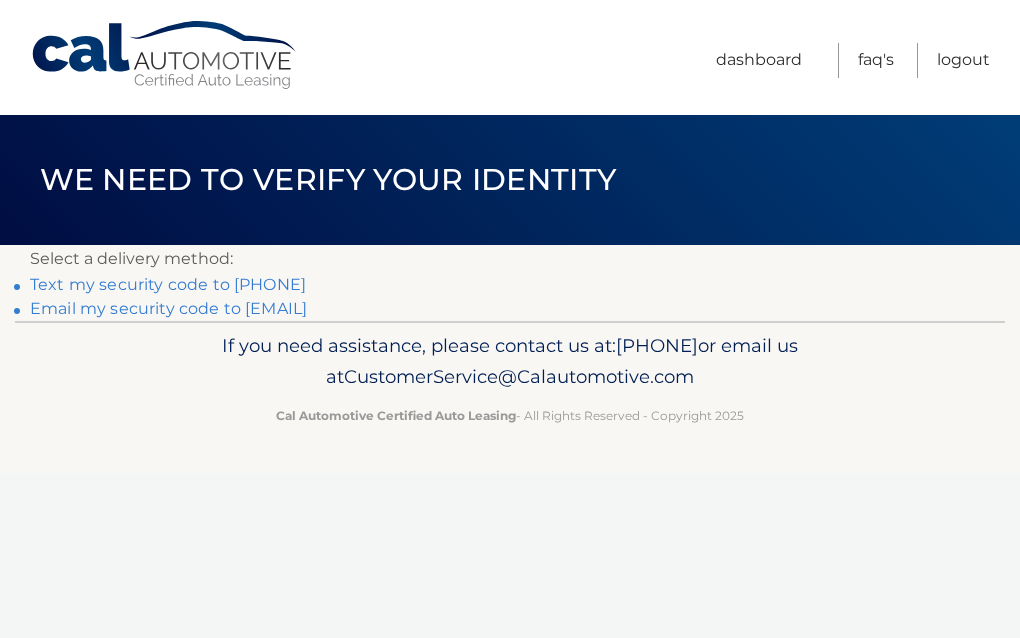 scroll, scrollTop: 0, scrollLeft: 0, axis: both 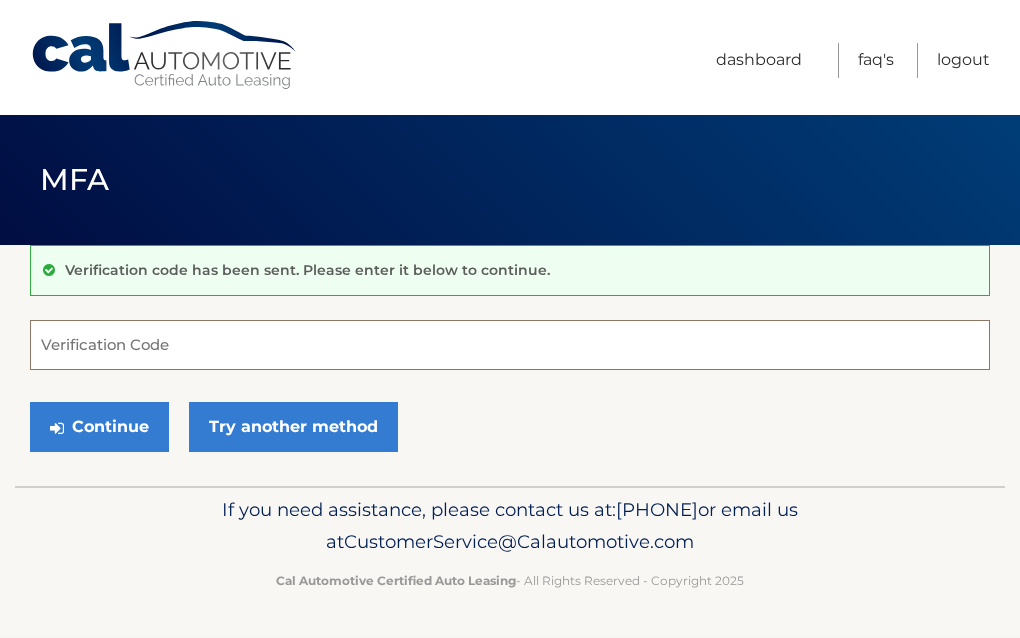 click on "Verification Code" at bounding box center (510, 345) 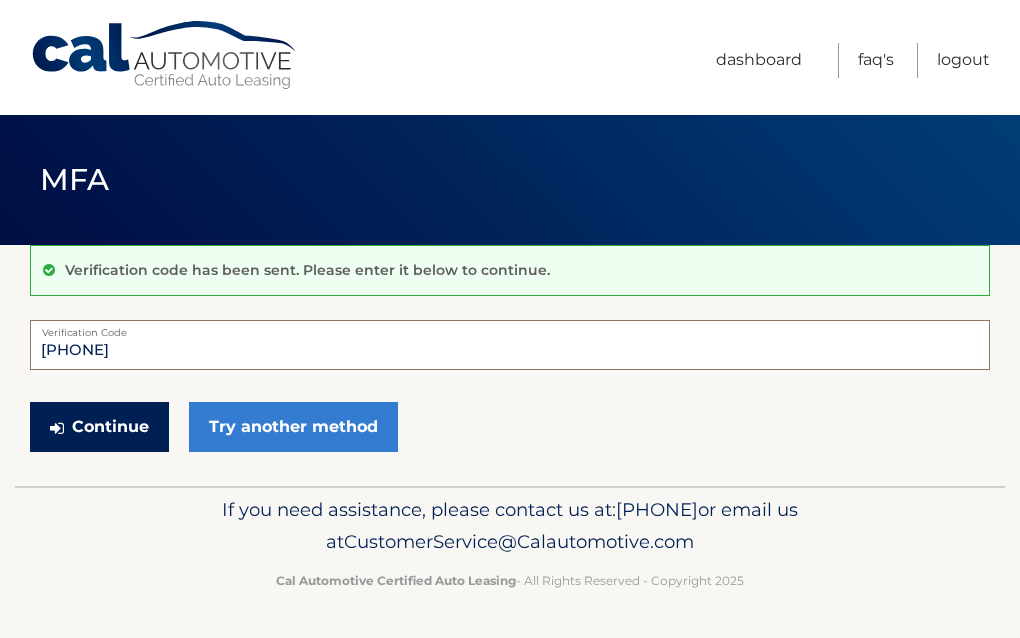type on "772347" 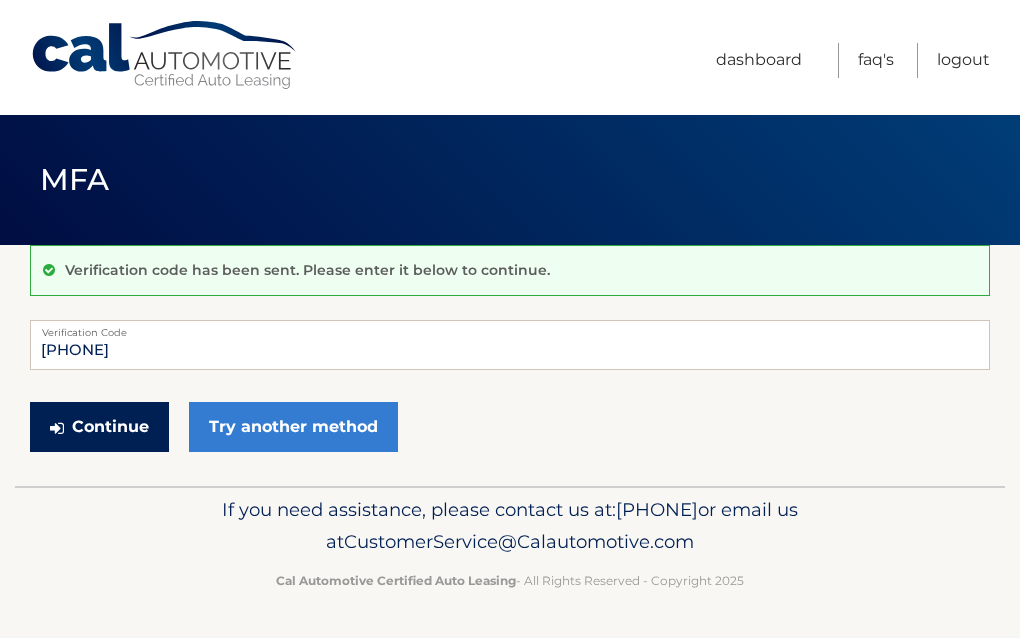 click on "Continue" at bounding box center (99, 427) 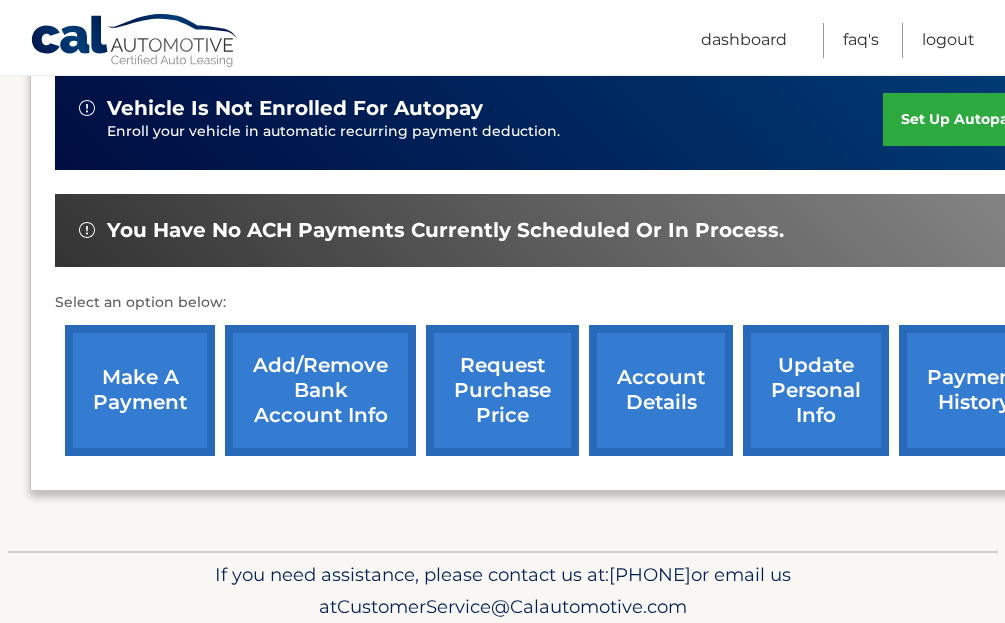 scroll, scrollTop: 600, scrollLeft: 0, axis: vertical 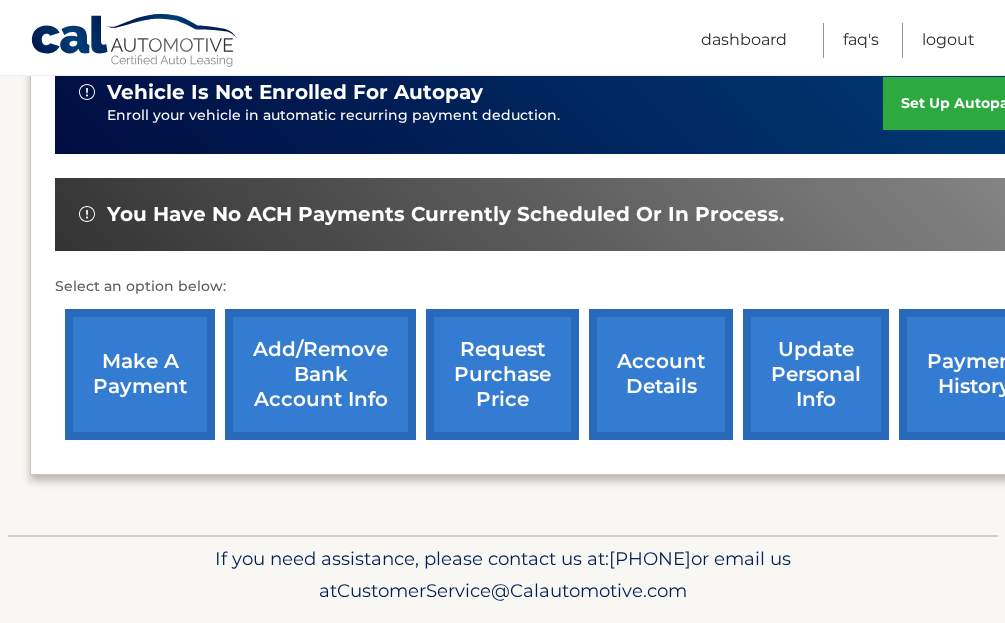 click on "make a payment" at bounding box center (140, 374) 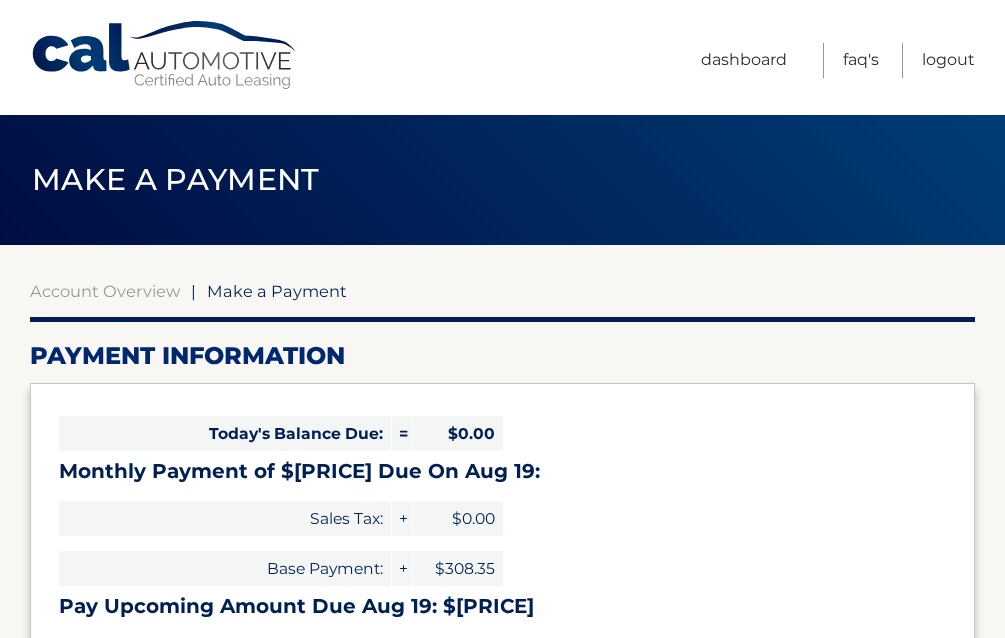 select on "[UUID]" 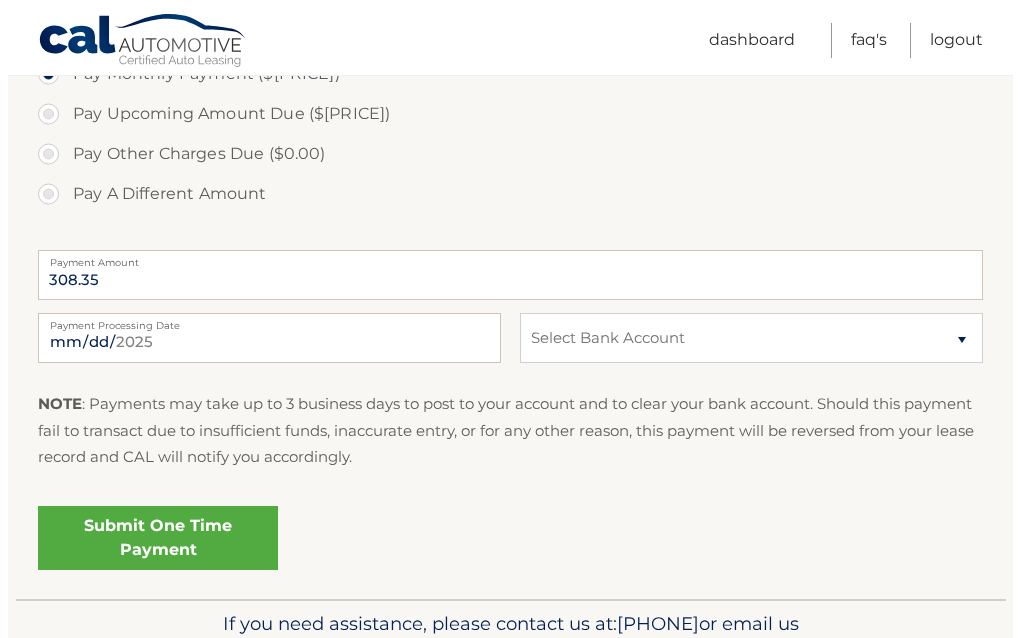 scroll, scrollTop: 700, scrollLeft: 0, axis: vertical 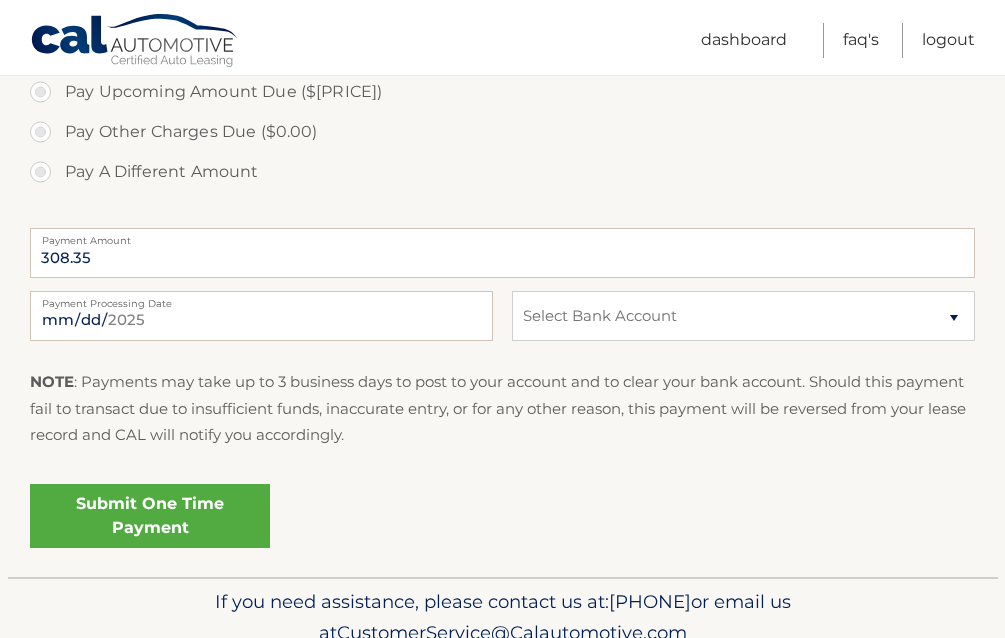 click on "Submit One Time Payment" at bounding box center [150, 516] 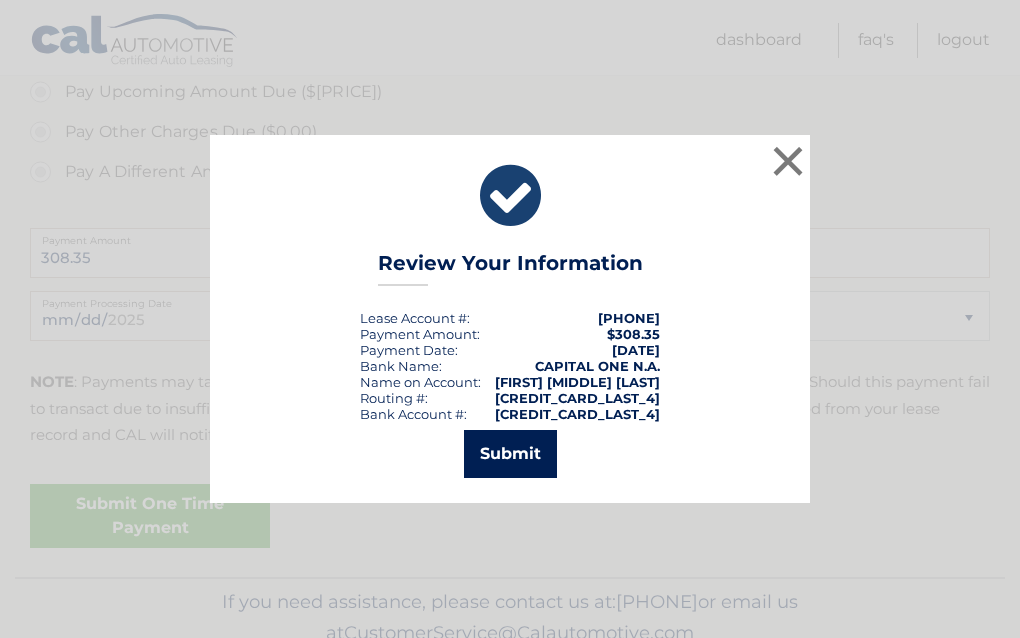 click on "Submit" at bounding box center (510, 454) 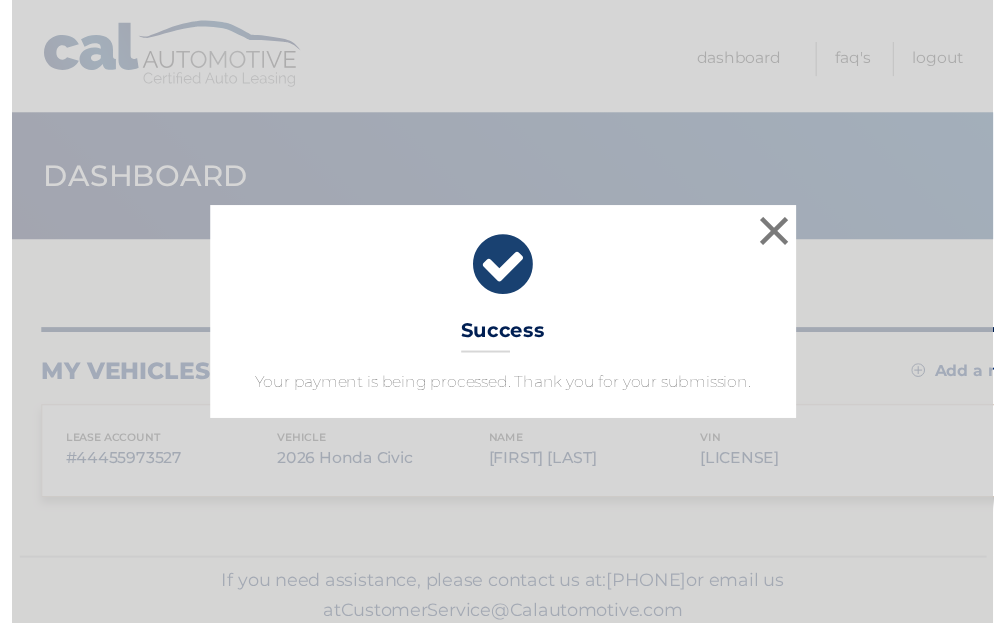 scroll, scrollTop: 0, scrollLeft: 0, axis: both 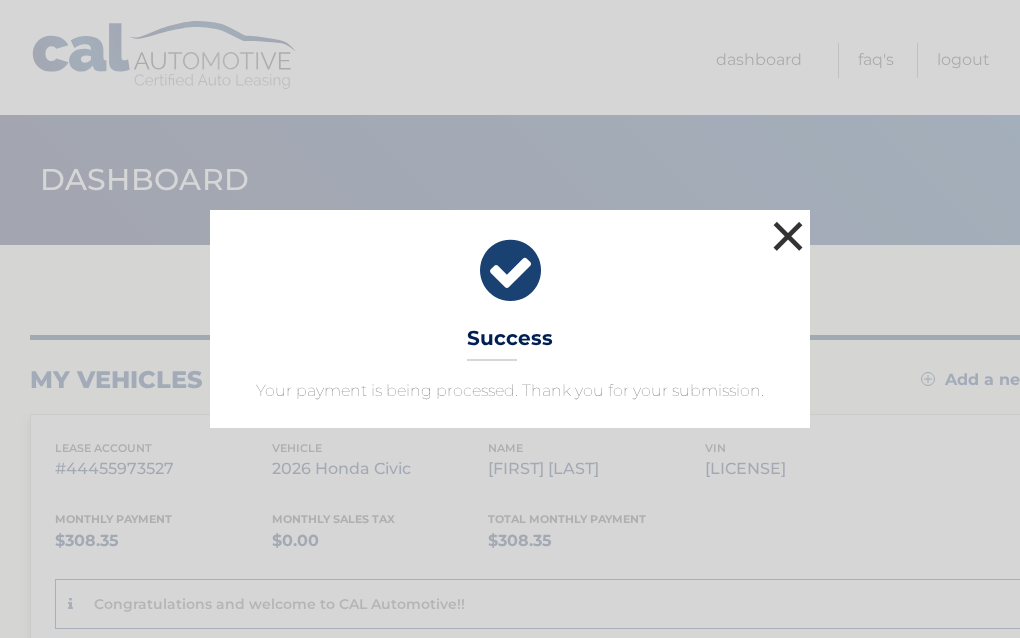 click on "×" at bounding box center [788, 236] 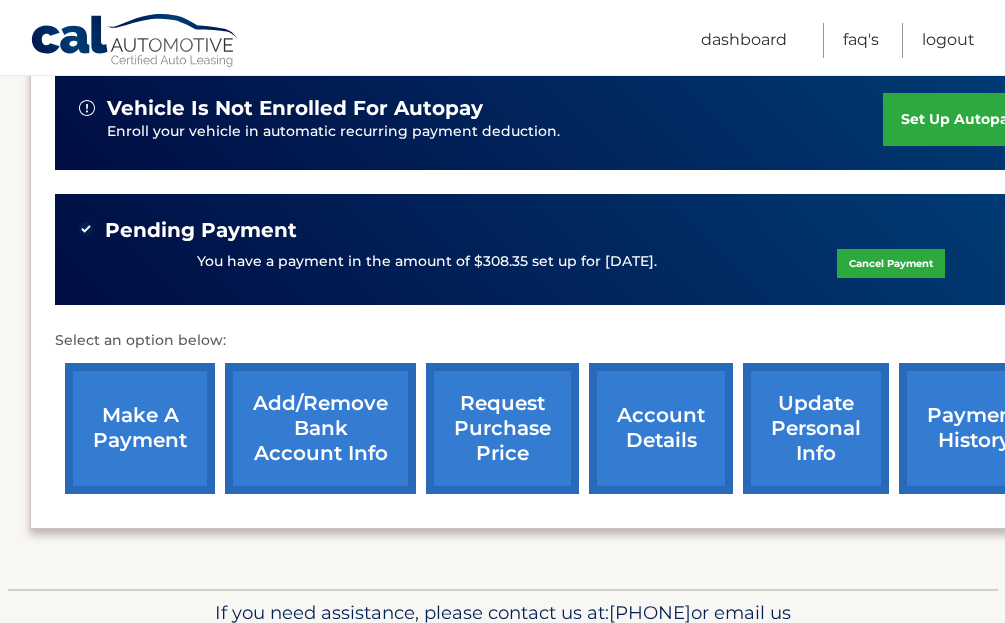 scroll, scrollTop: 600, scrollLeft: 0, axis: vertical 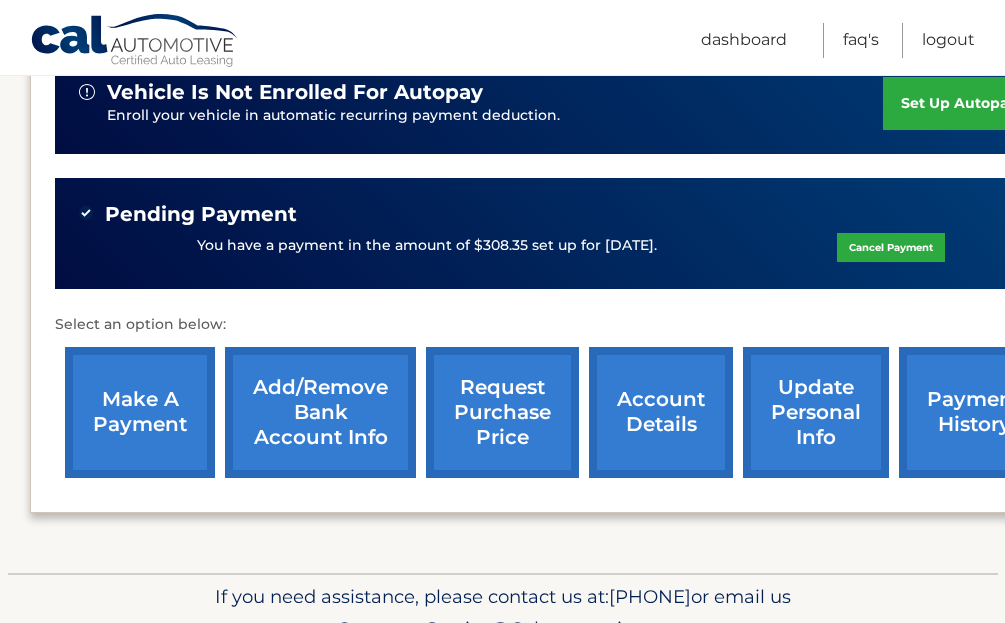 click on "payment history" at bounding box center [974, 412] 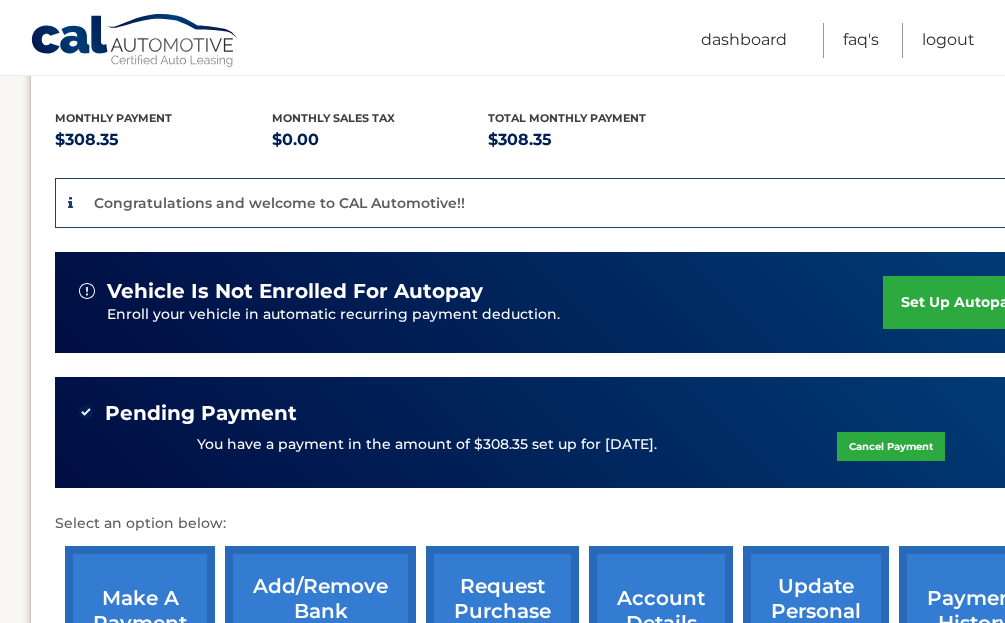 scroll, scrollTop: 400, scrollLeft: 0, axis: vertical 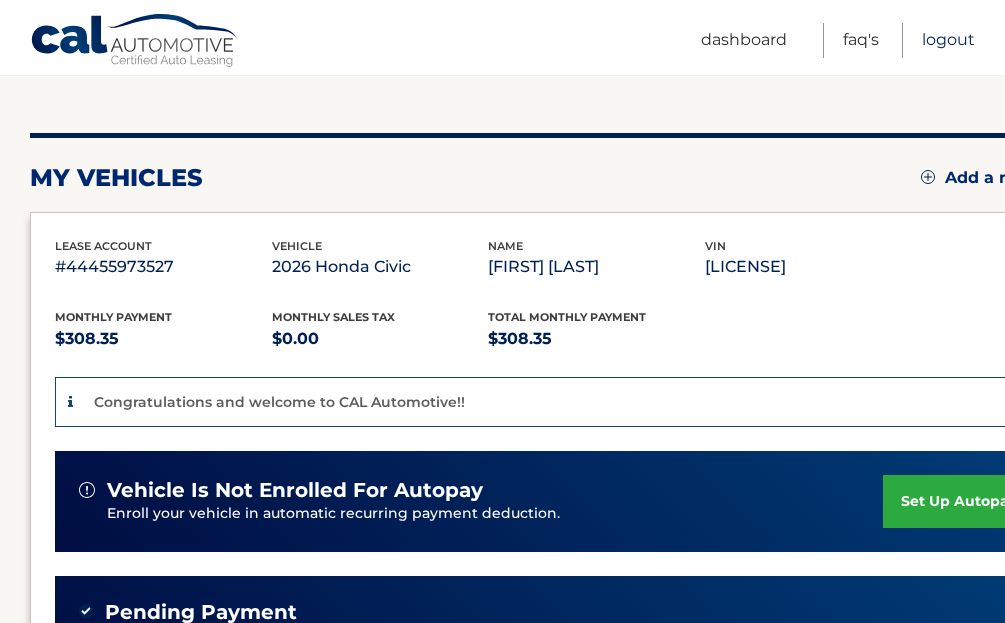 click on "Logout" at bounding box center (948, 40) 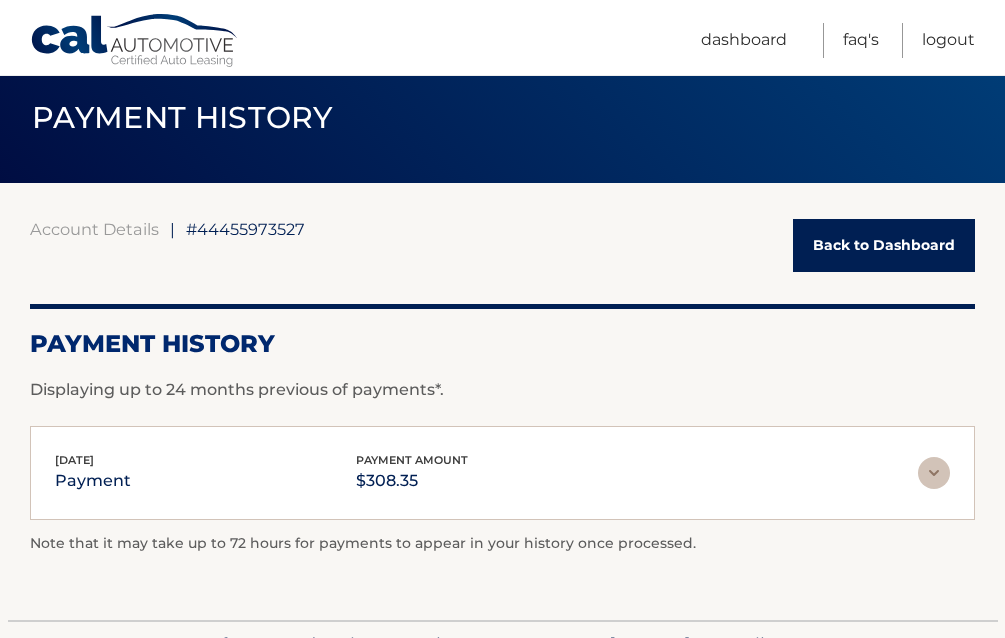 scroll, scrollTop: 196, scrollLeft: 0, axis: vertical 